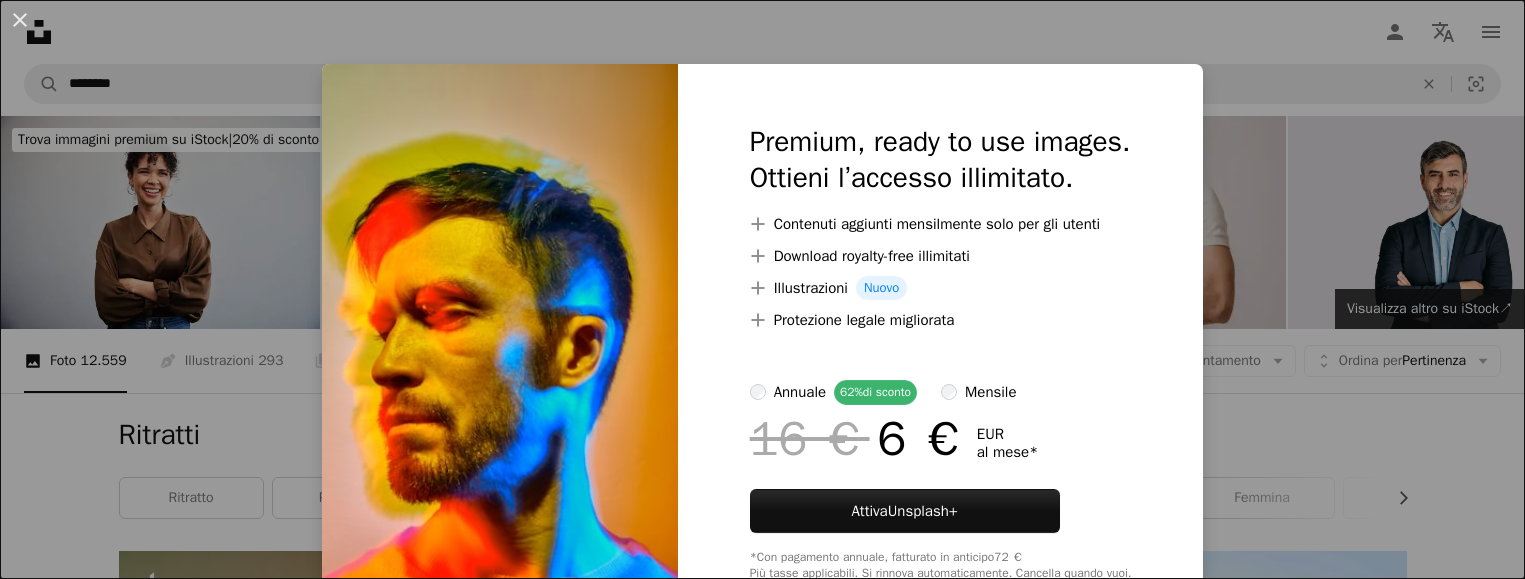 scroll, scrollTop: 800, scrollLeft: 0, axis: vertical 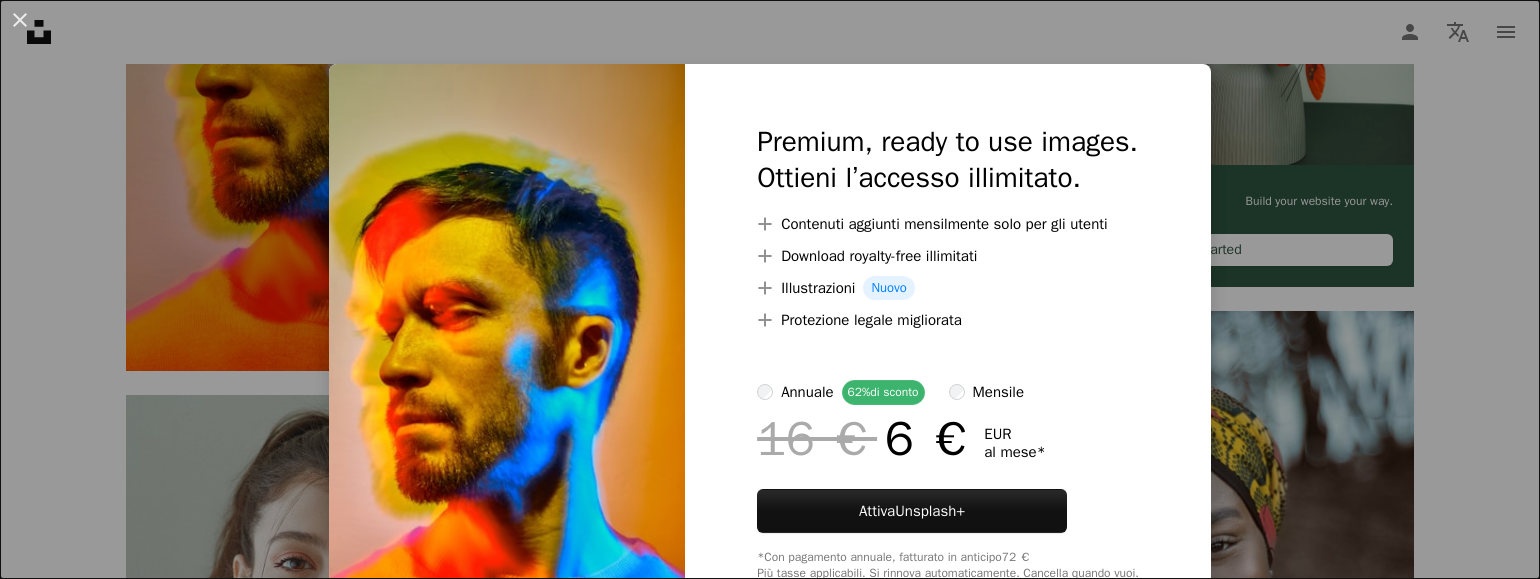 click on "An X shape Premium, ready to use images. Ottieni l’accesso illimitato. A plus sign Contenuti aggiunti mensilmente solo per gli utenti A plus sign Download royalty-free illimitati A plus sign Illustrazioni  Nuovo A plus sign Protezione legale migliorata annuale 62%  di sconto mensile 16 €   6 € EUR al mese * Attiva  Unsplash+ *Con pagamento annuale, fatturato in anticipo  72 € Più tasse applicabili. Si rinnova automaticamente. Cancella quando vuoi." at bounding box center (770, 289) 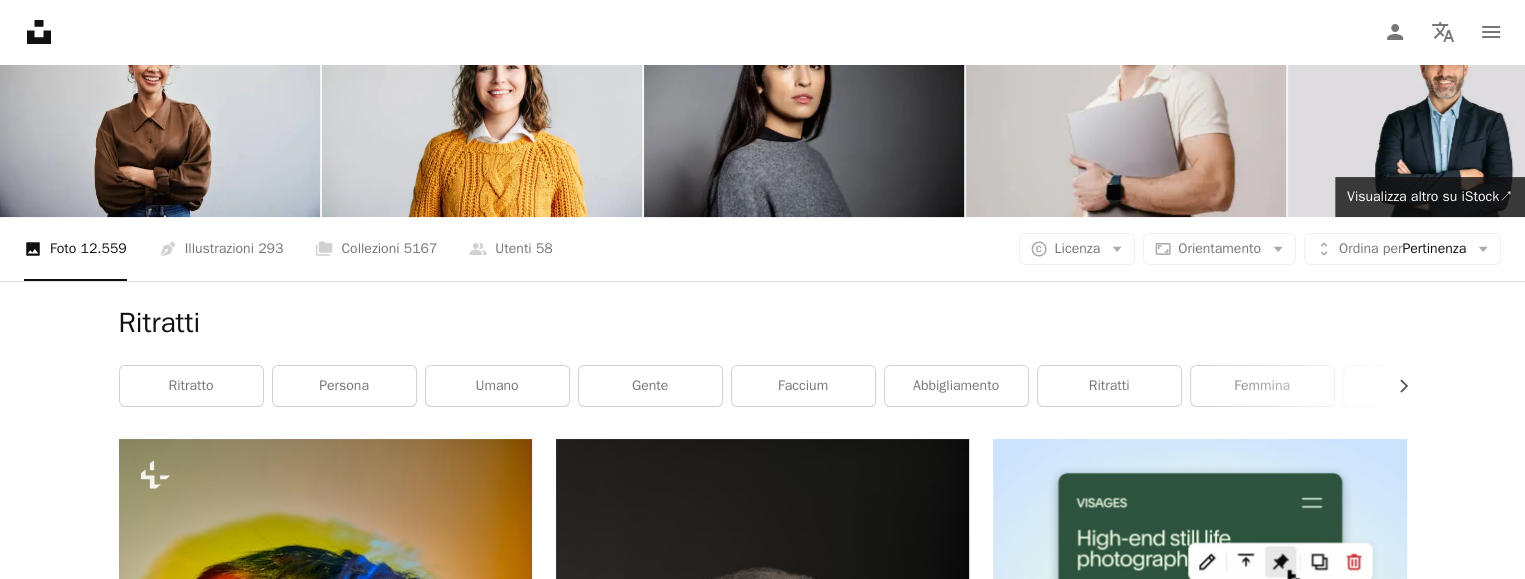 scroll, scrollTop: 100, scrollLeft: 0, axis: vertical 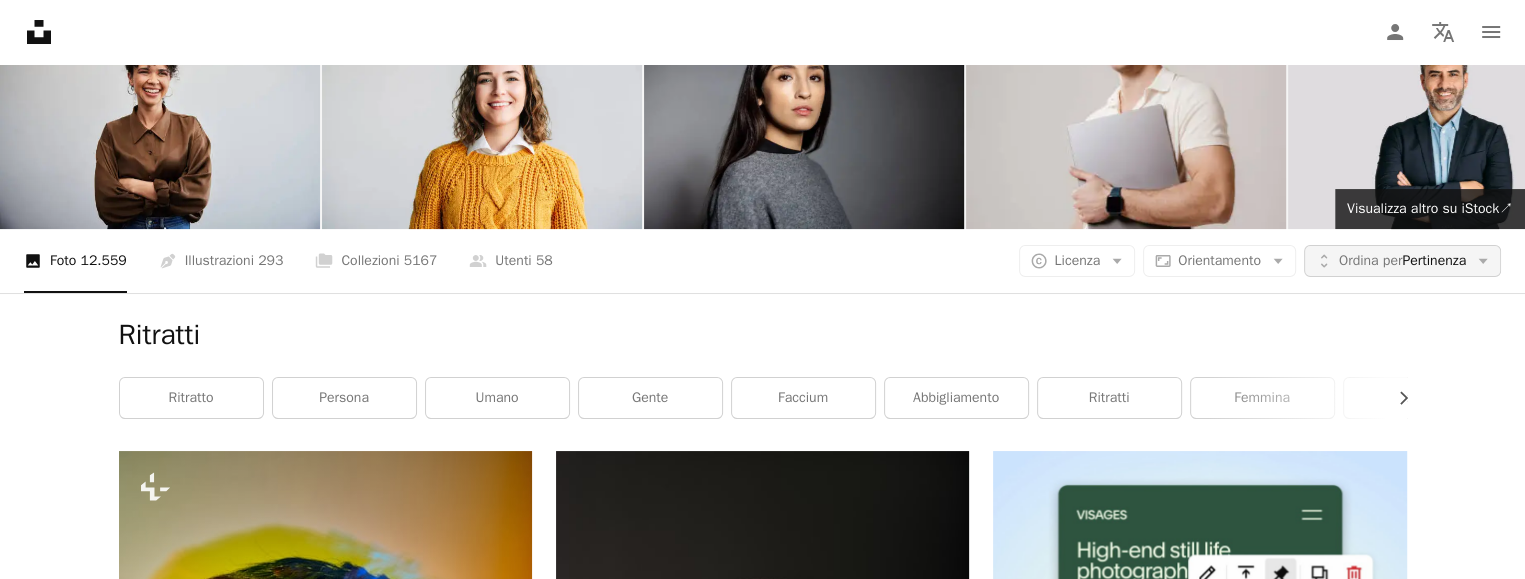 click on "Ordina per  Pertinenza" at bounding box center [1402, 261] 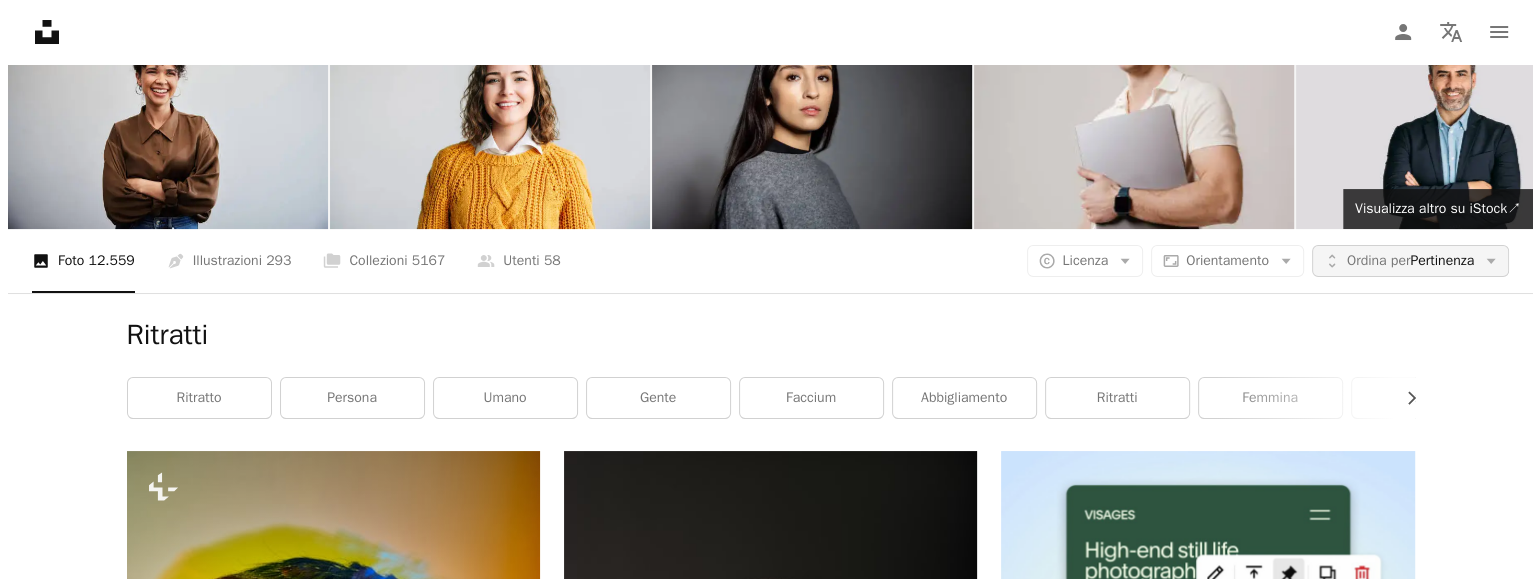 scroll, scrollTop: 0, scrollLeft: 0, axis: both 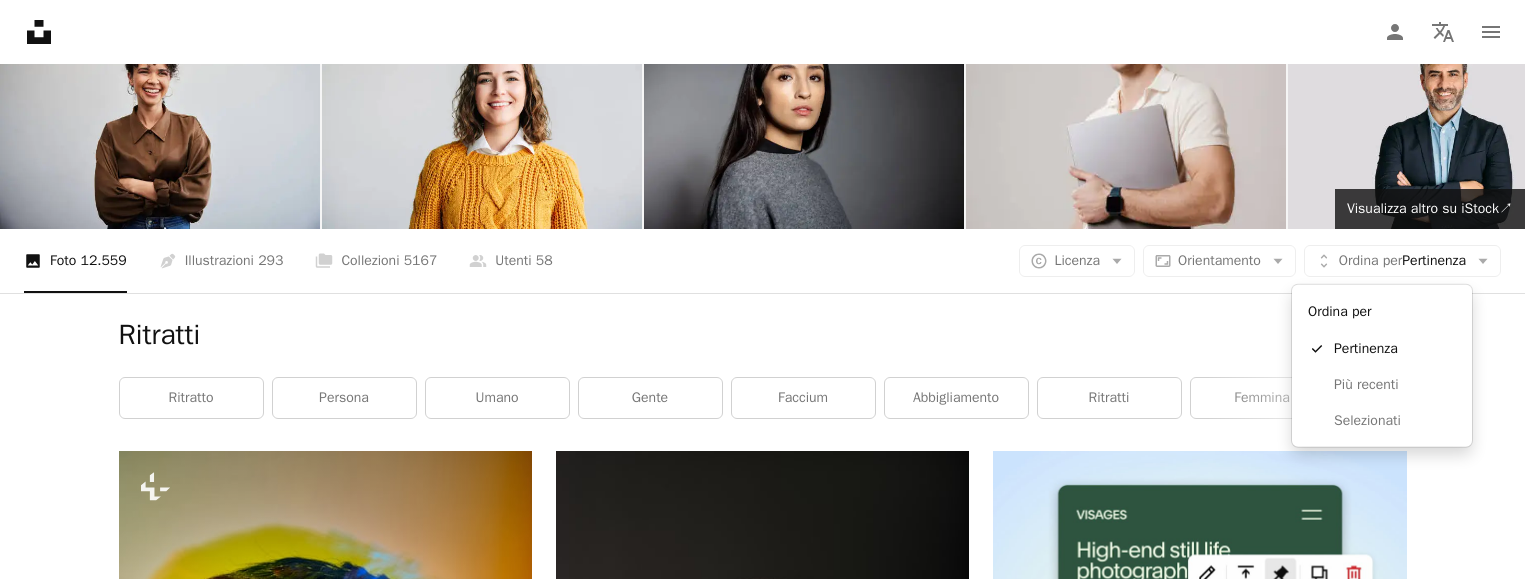 click on "Unsplash logo Home Unsplash A photo Pen Tool A compass A stack of folders Download Person Localization icon navigation menu A magnifying glass ******** An X shape Visual search Attiva Unsplash+ Log in Invia immagine Trova immagini premium su iStock  |  20% di sconto su iStock  ↗ Trova immagini premium su iStock 20% di sconto su iStock  ↗ Visualizza altro  ↗ Visualizza altro su iStock  ↗ A photo Foto &nbsp; 12.559 Pen Tool Illustrazioni &nbsp; 293 A stack of folders Collezioni &nbsp; 5167 A group of people Utenti &nbsp; 58 A copyright icon © Licenza Arrow down Aspect ratio Orientamento Arrow down Unfold Ordina per  Pertinenza Arrow down Filters Filtri Ritratti Chevron right ritratto persona Umano gente faccium abbigliamento Ritratti femmina donna ragazza grigio modello Plus sign for Unsplash+ A heart A plus sign [FIRST] [LAST] Per  Unsplash+ A lock Download A heart A plus sign [FIRST] [LAST] Arrow pointing down A heart A plus sign [FIRST] [LAST] Disponibile per il servizio A checkmark inside of a circle A heart Per" at bounding box center [762, 289] 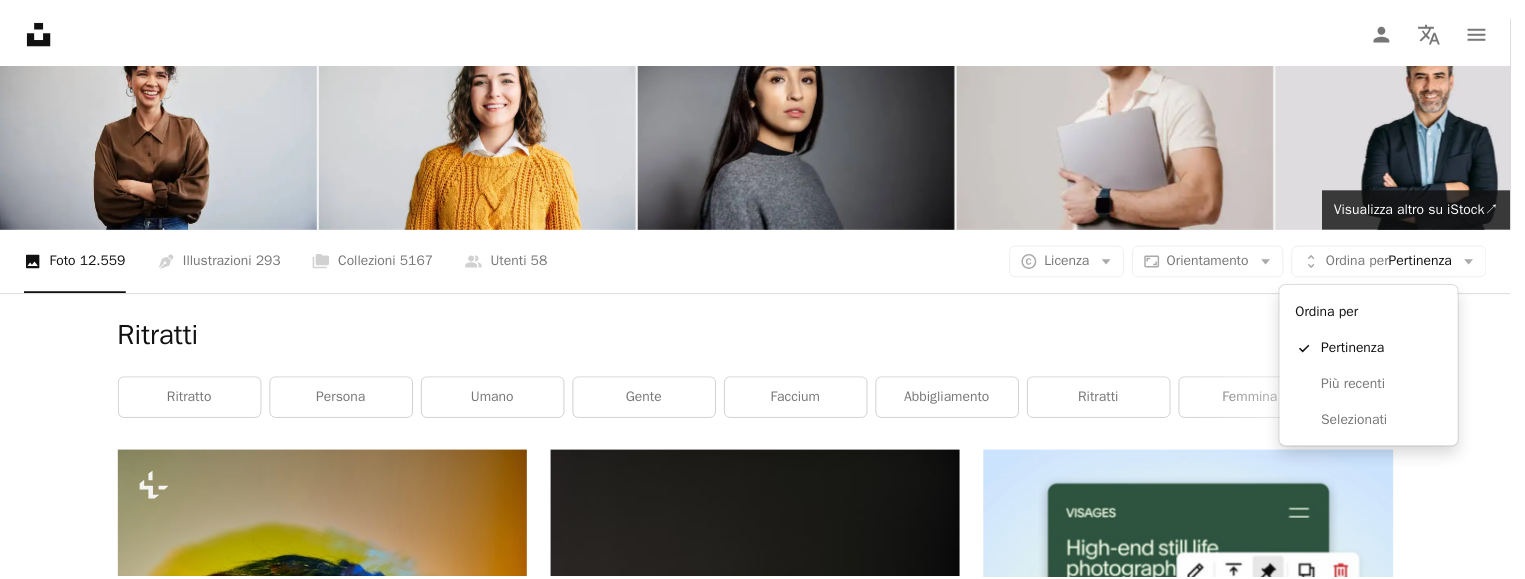 scroll, scrollTop: 100, scrollLeft: 0, axis: vertical 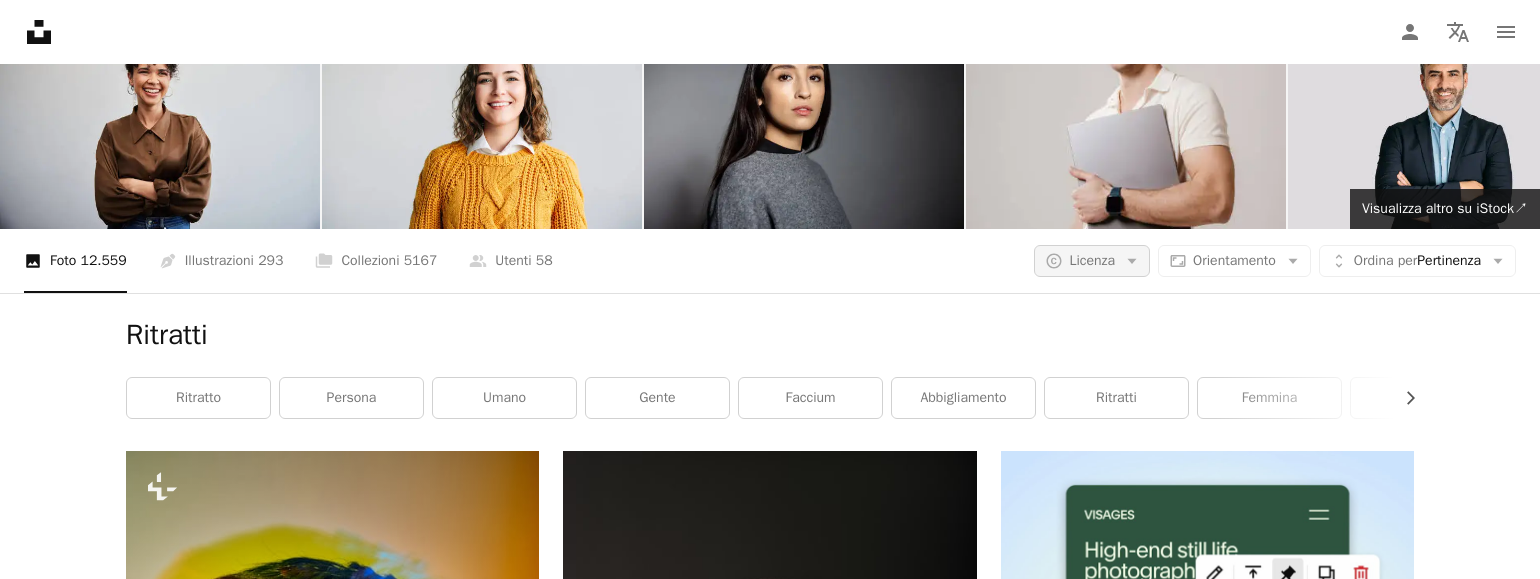 click on "Licenza" at bounding box center (1092, 260) 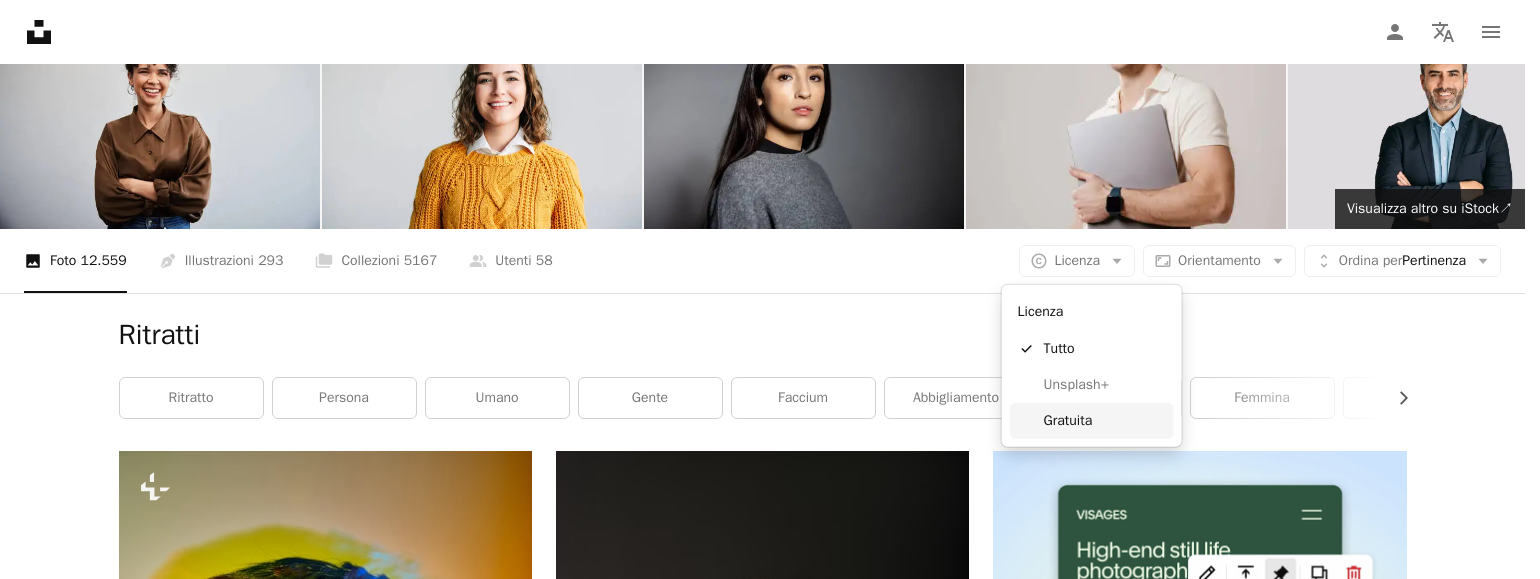 click on "Gratuita" at bounding box center [1105, 421] 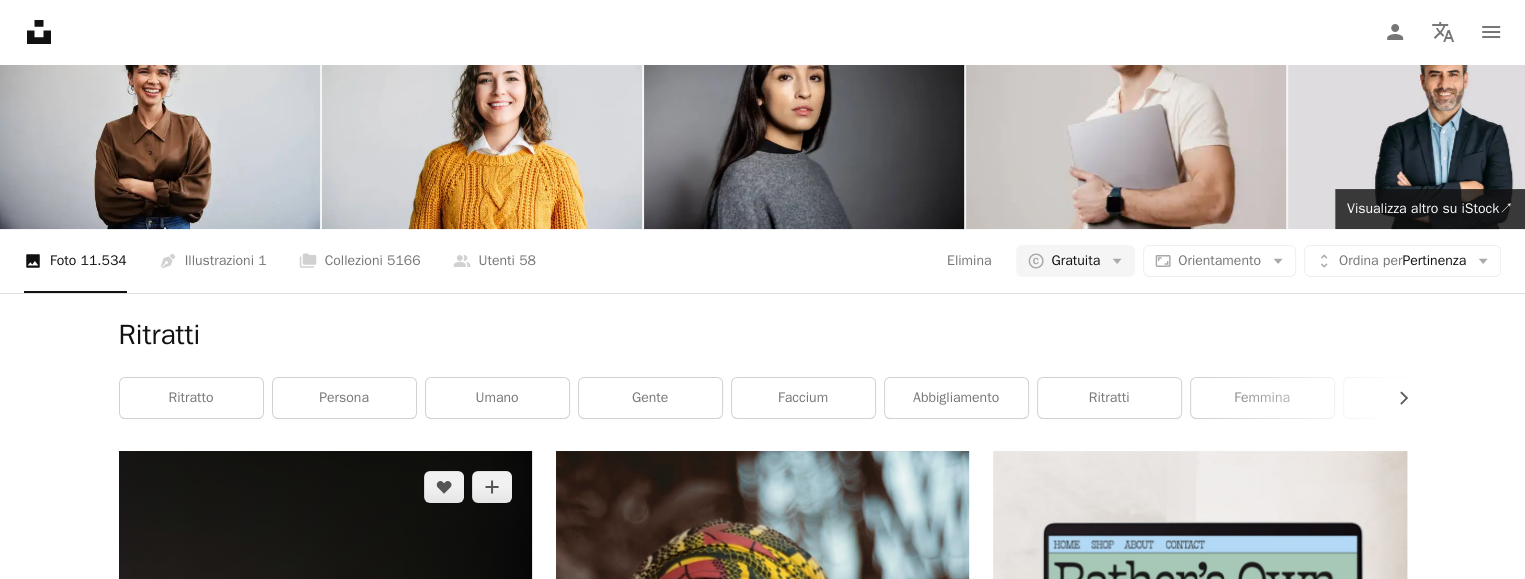 scroll, scrollTop: 800, scrollLeft: 0, axis: vertical 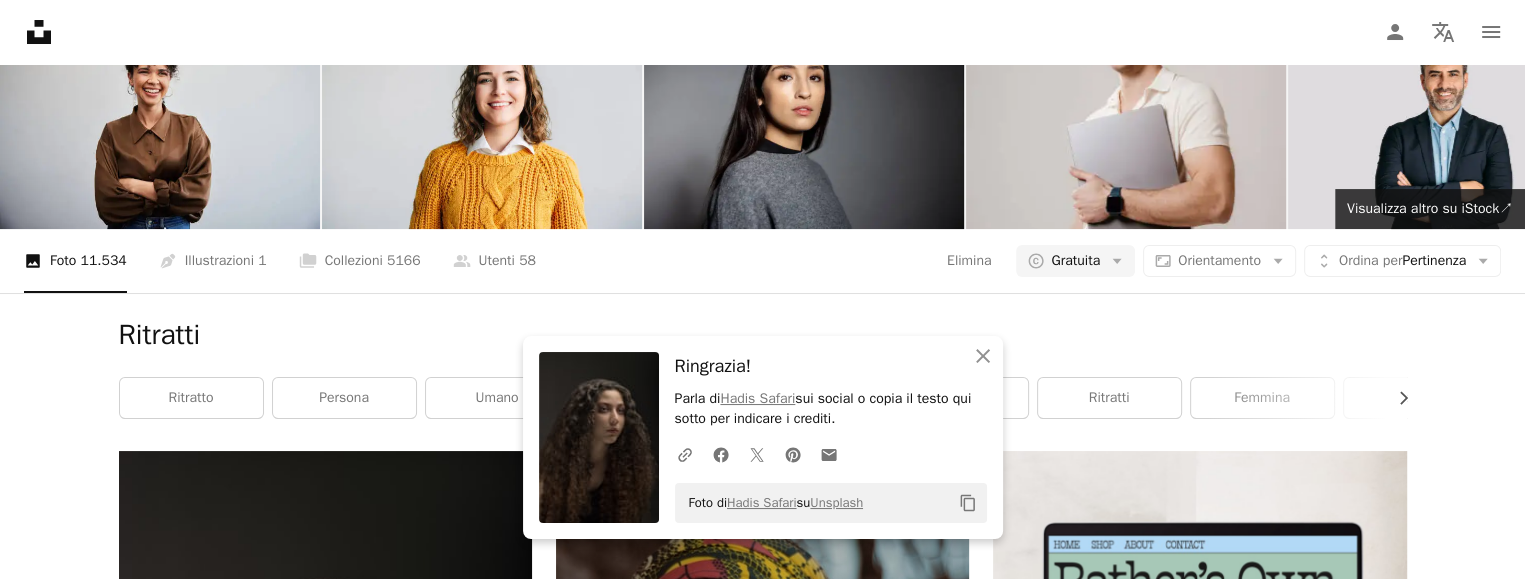 click on "Arrow pointing down" 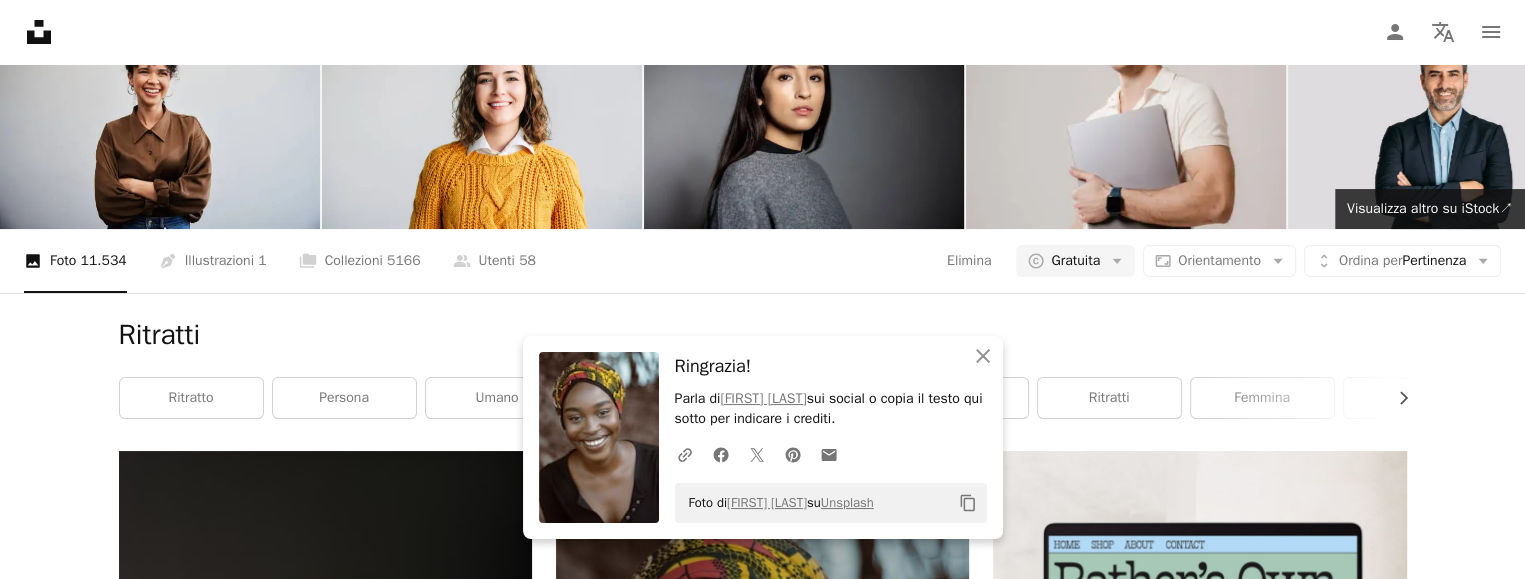 scroll, scrollTop: 1300, scrollLeft: 0, axis: vertical 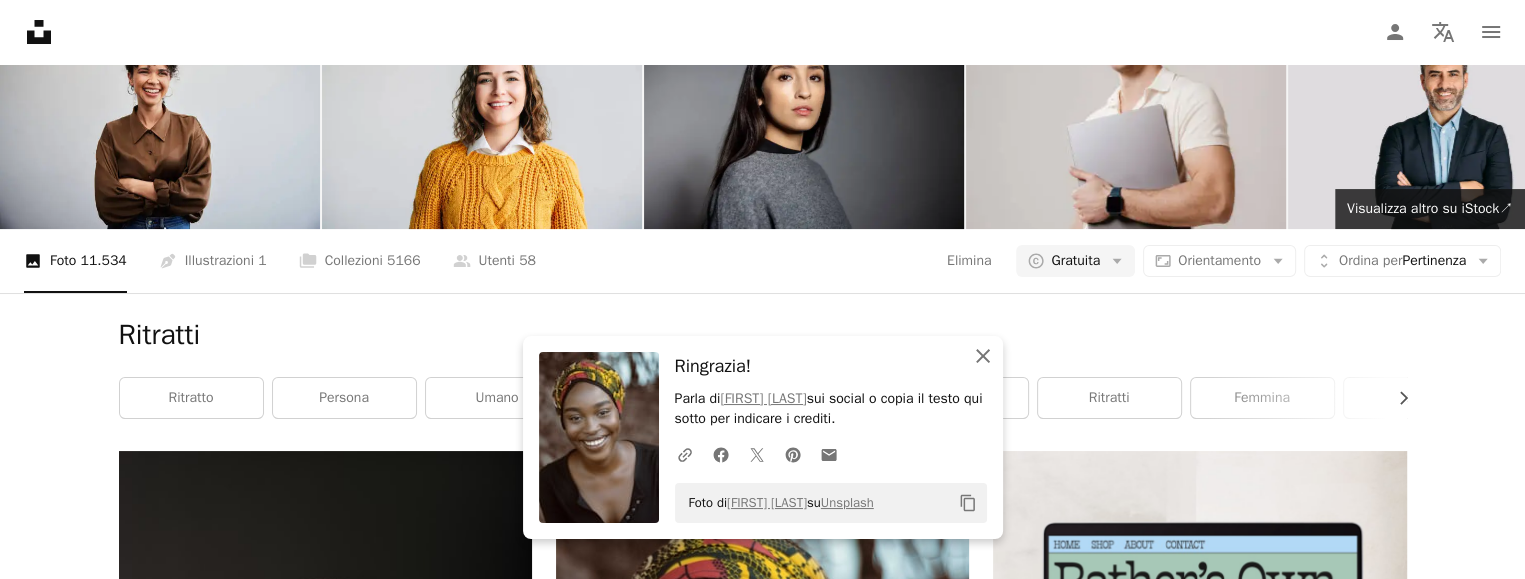 click 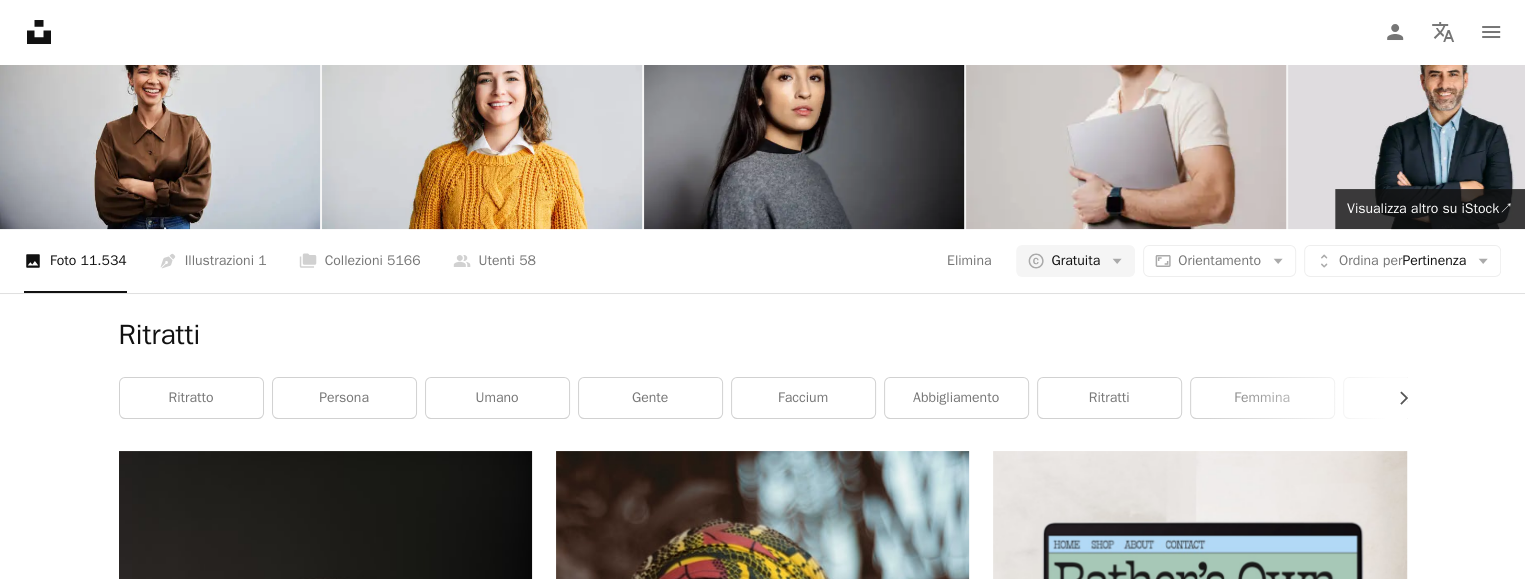 click 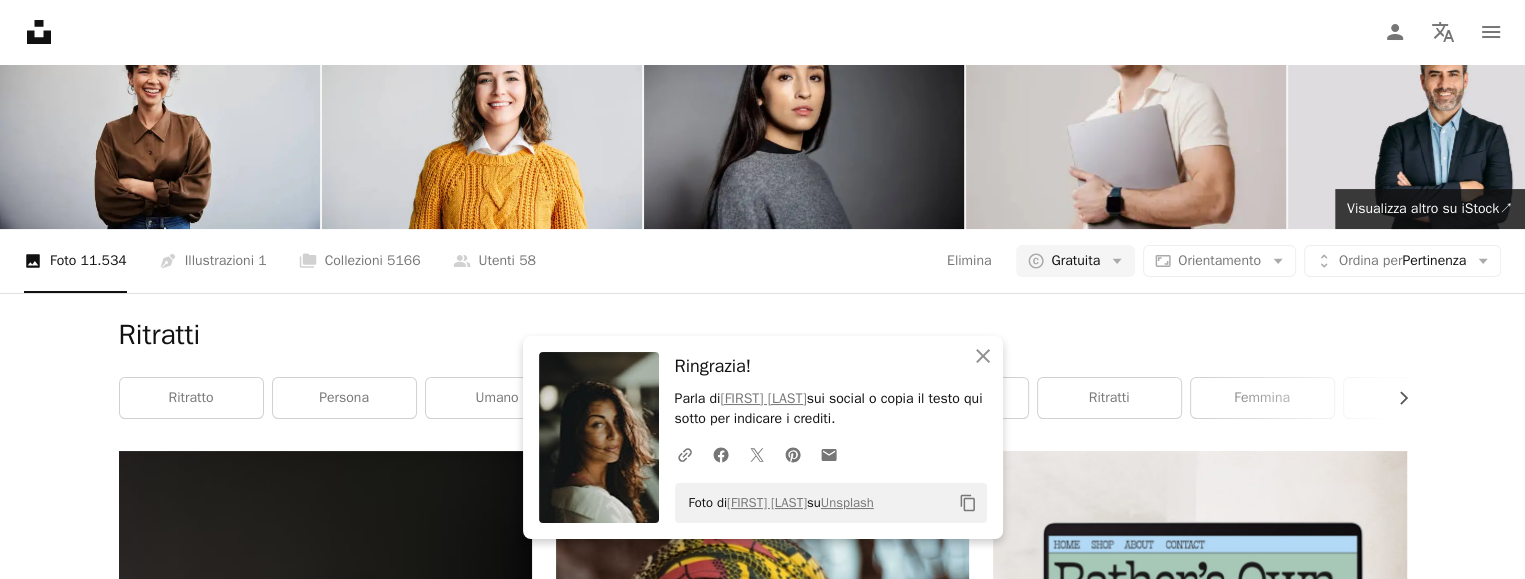 click on "Arrow pointing down" at bounding box center [492, 1679] 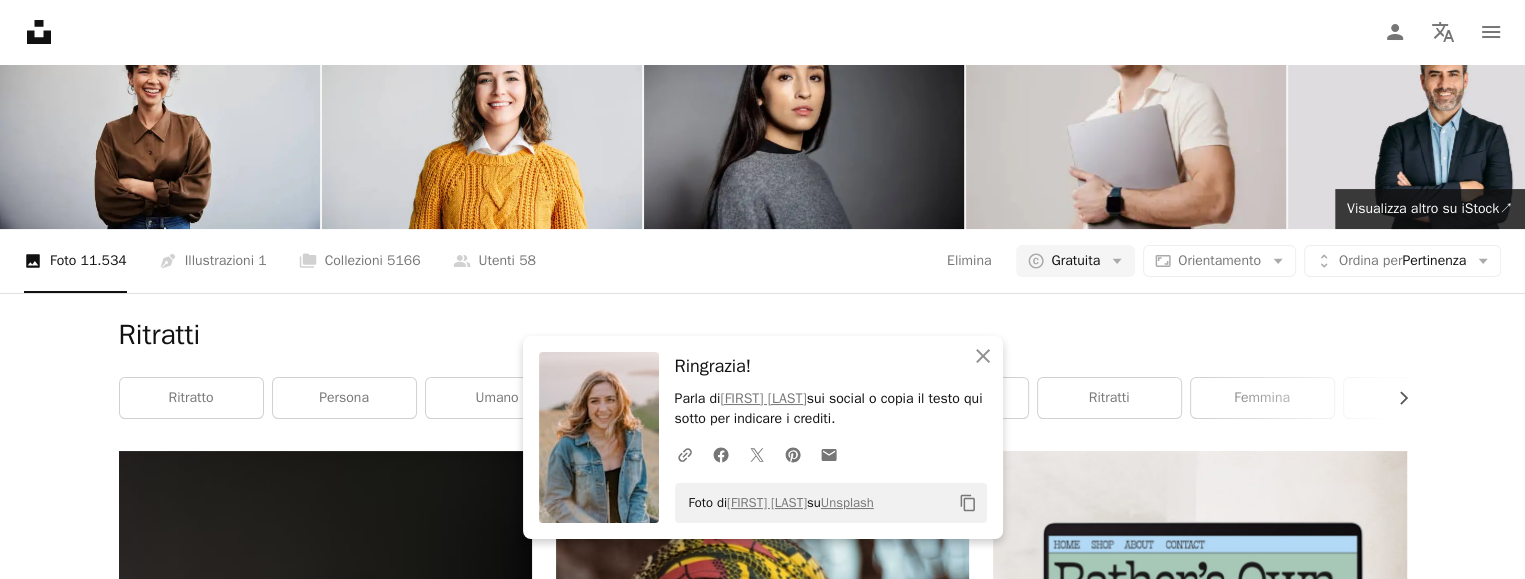 click on "Arrow pointing down" at bounding box center [1367, 1492] 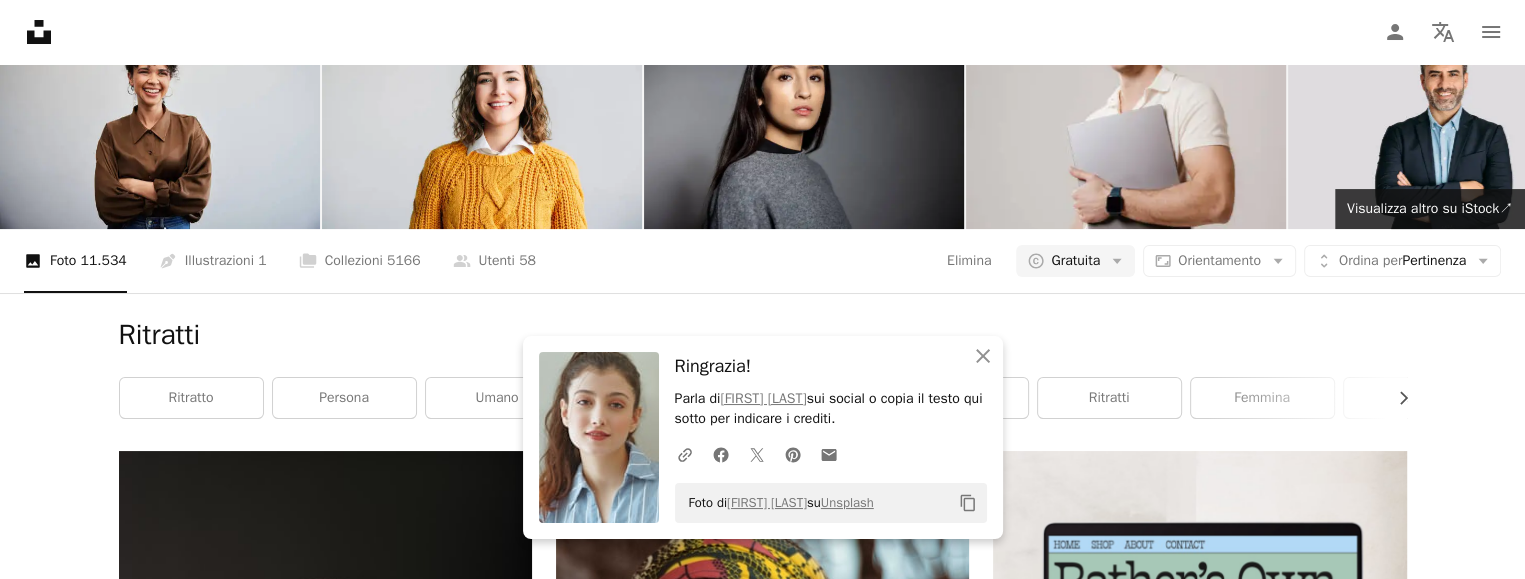 scroll, scrollTop: 1600, scrollLeft: 0, axis: vertical 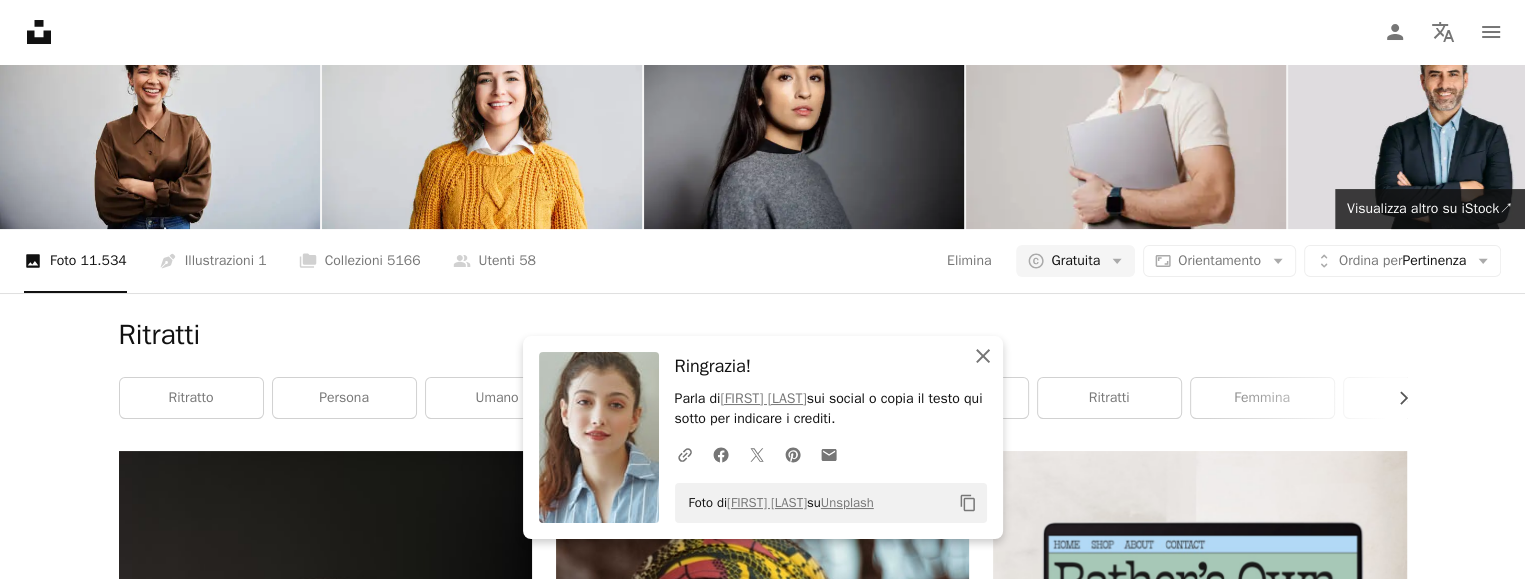 click 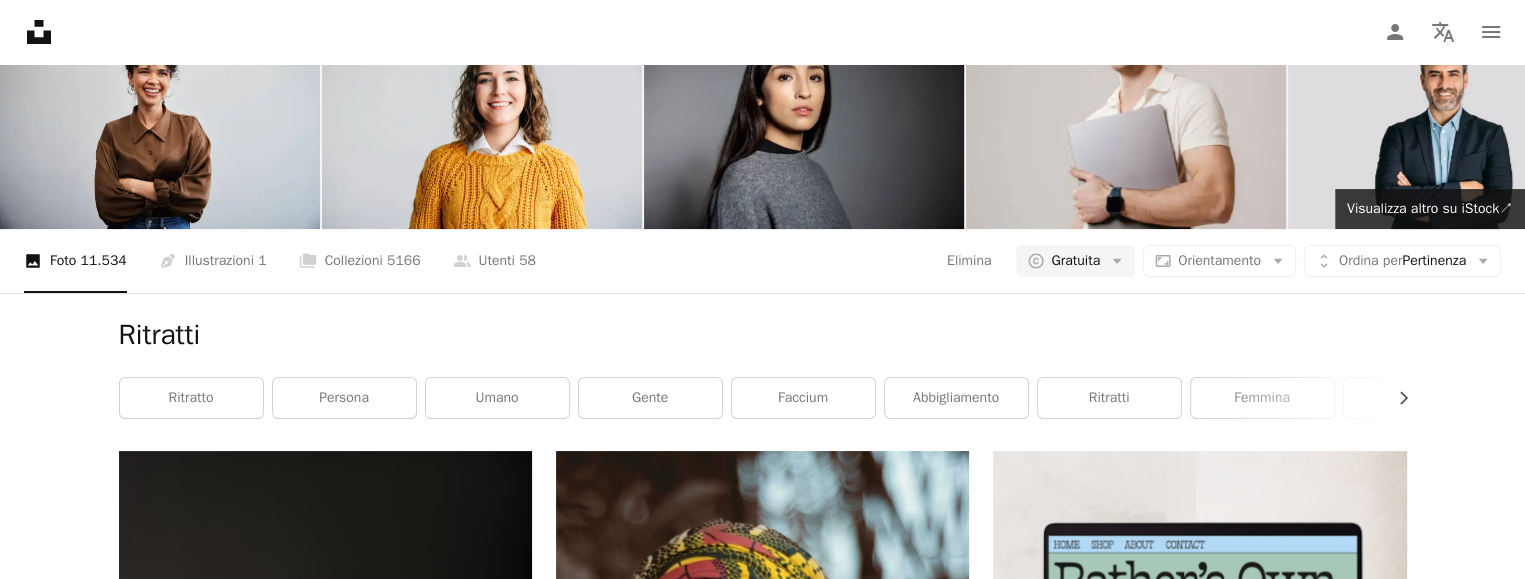 scroll, scrollTop: 2000, scrollLeft: 0, axis: vertical 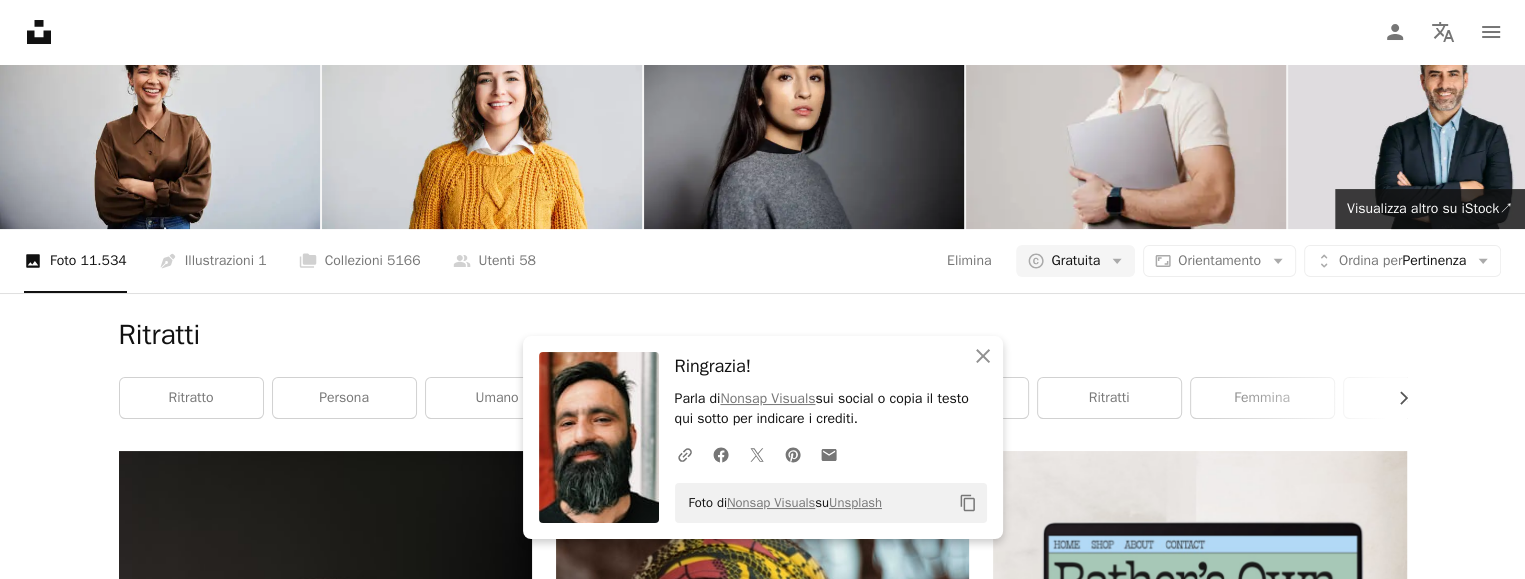 click 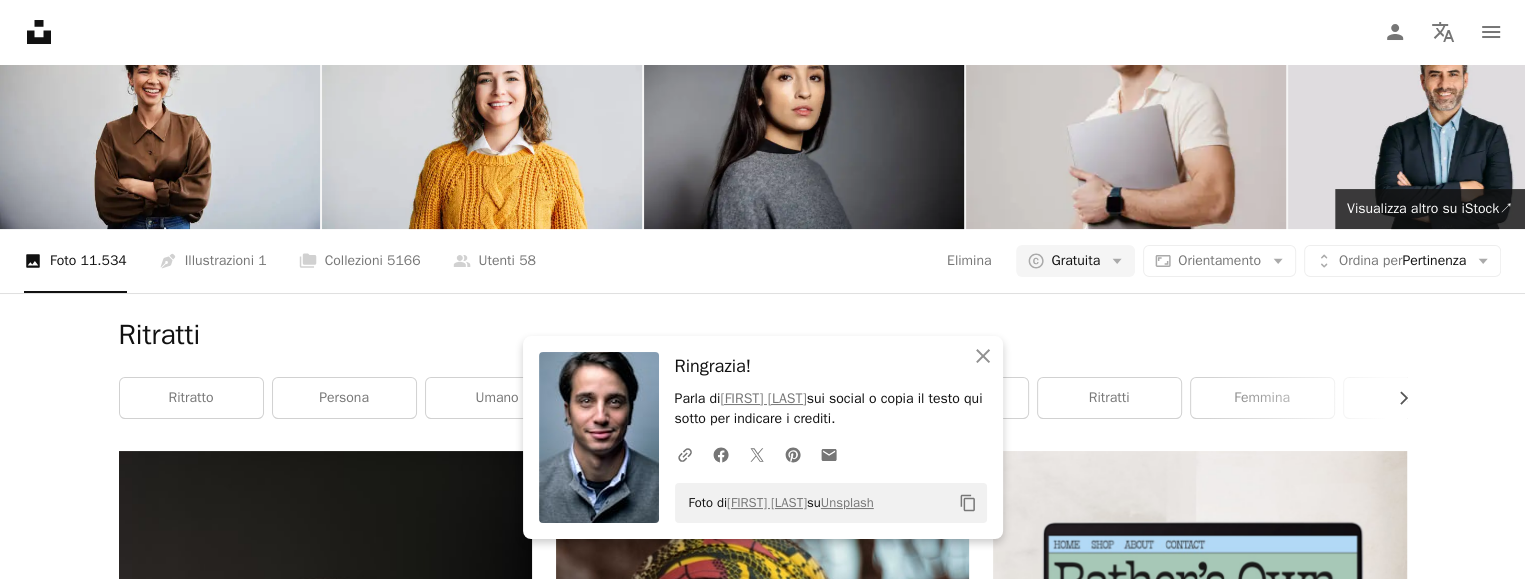 click on "Arrow pointing down" 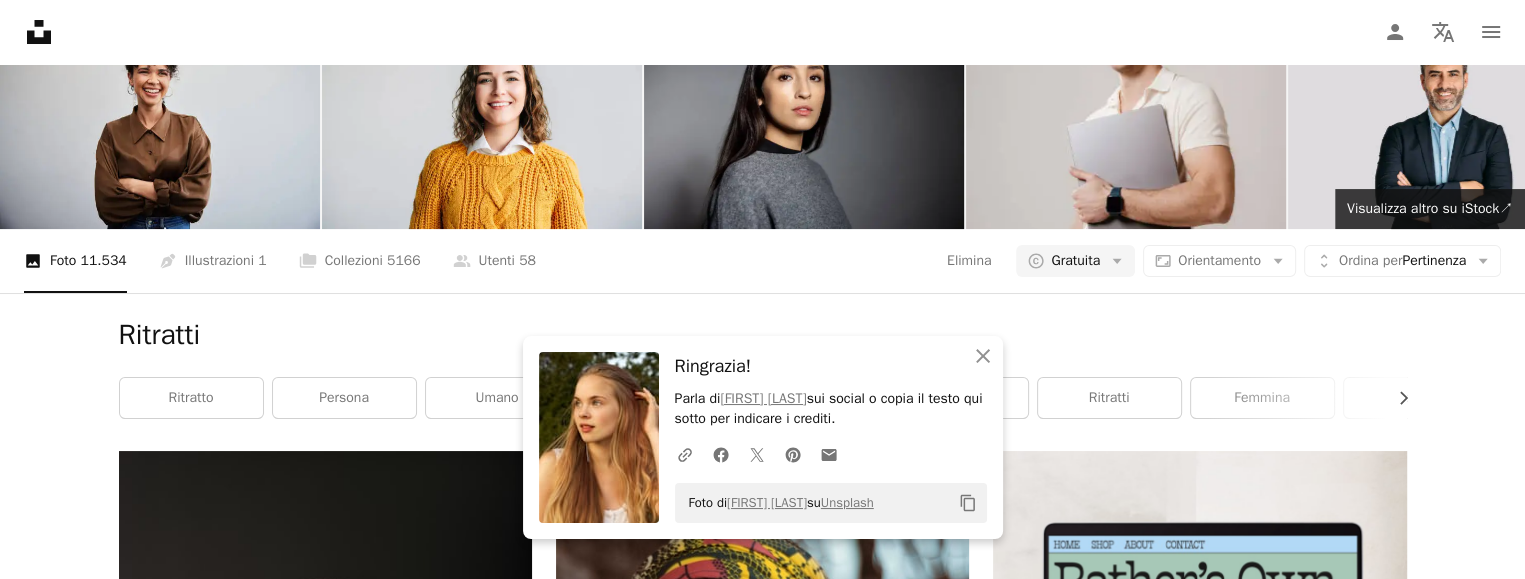 scroll, scrollTop: 2400, scrollLeft: 0, axis: vertical 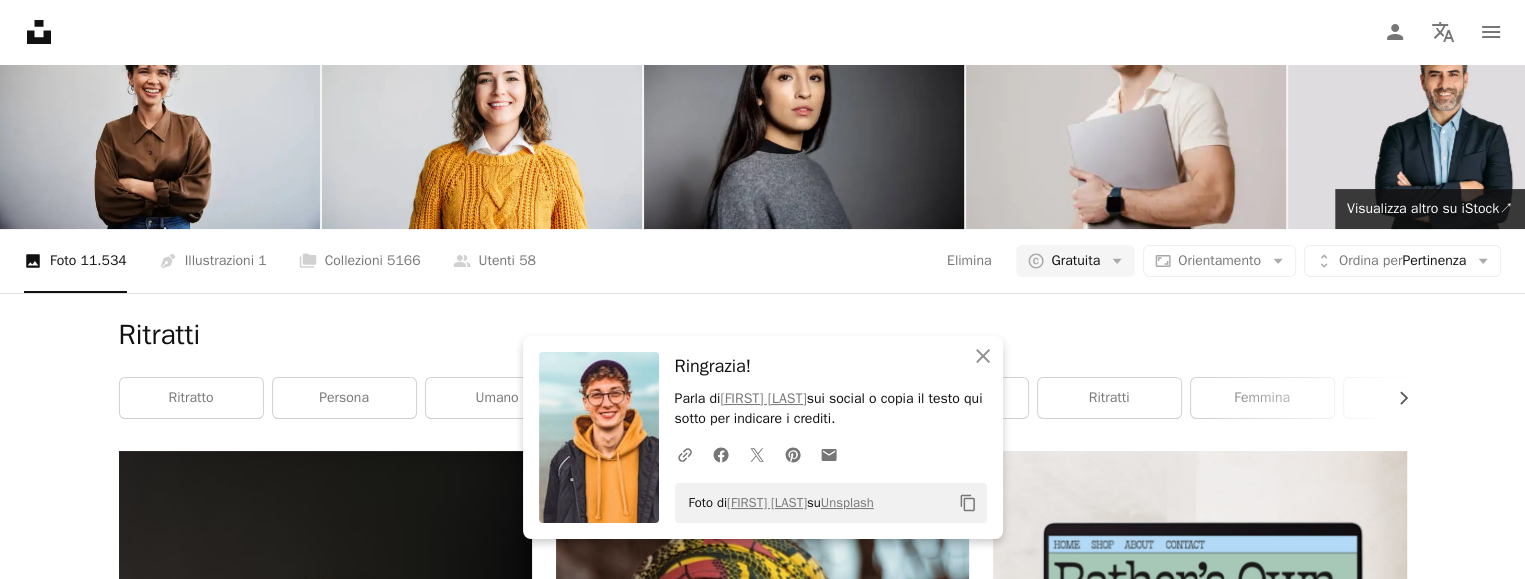 click on "Arrow pointing down" 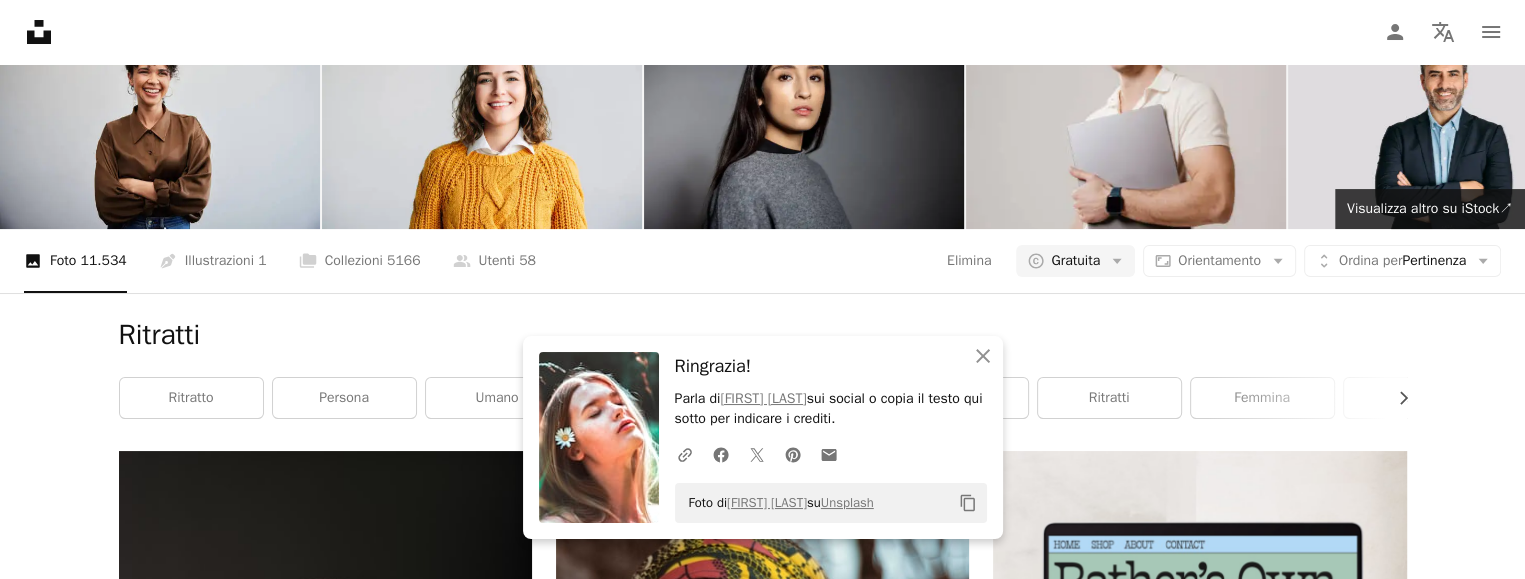 click 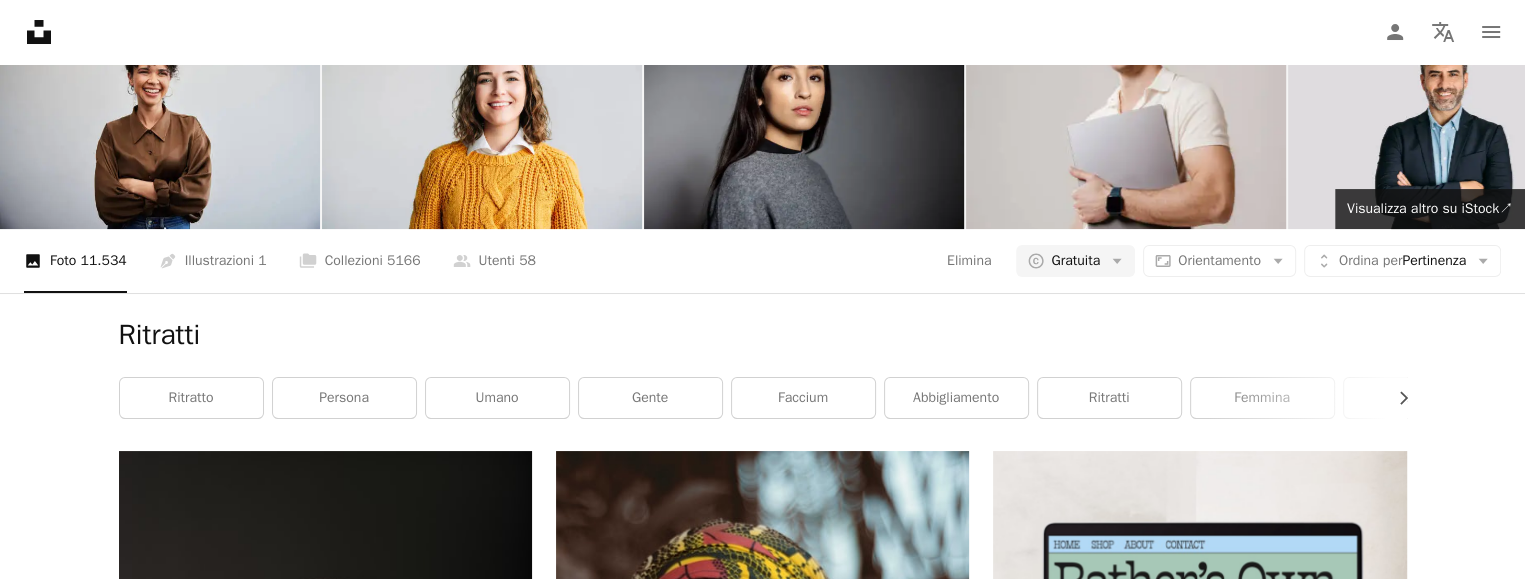 scroll, scrollTop: 3300, scrollLeft: 0, axis: vertical 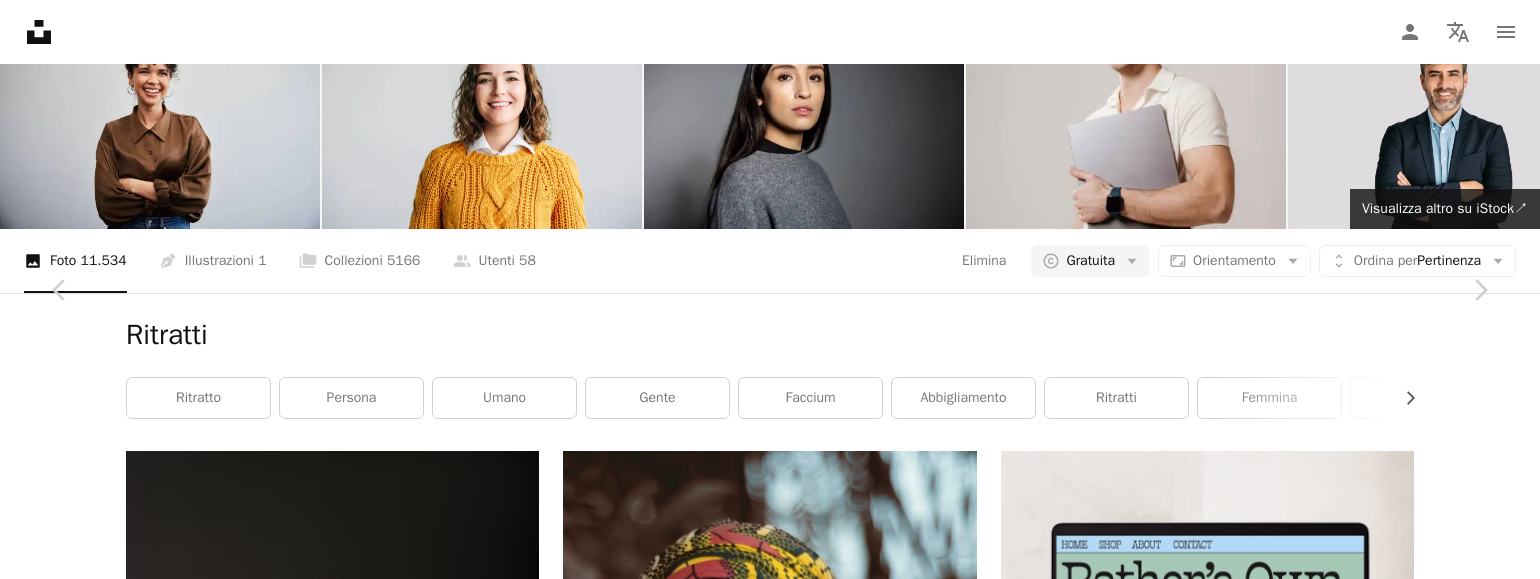 click on "A map marker [CITY], [STATE], [COUNTRY] Calendar outlined Pubblicato il [DATE] Camera Canon, EOS 1300D Safety Può essere utilizzato gratuitamente ai sensi della Licenza Unsplash ritratto uomo vendemmia uomini urbano ombra Ritratti Colori tizio contrasto barba occhiali vecchia scuola Hipster baffi baffi peli sul viso Umano foto faccia Immagini di dominio pubblico Sfoglia immagini premium correlate su iStock | Risparmia il 20% con il codice UNSPLASH20 Visualizza altro su iStock ↗ Immagini correlate" at bounding box center [770, 10217] 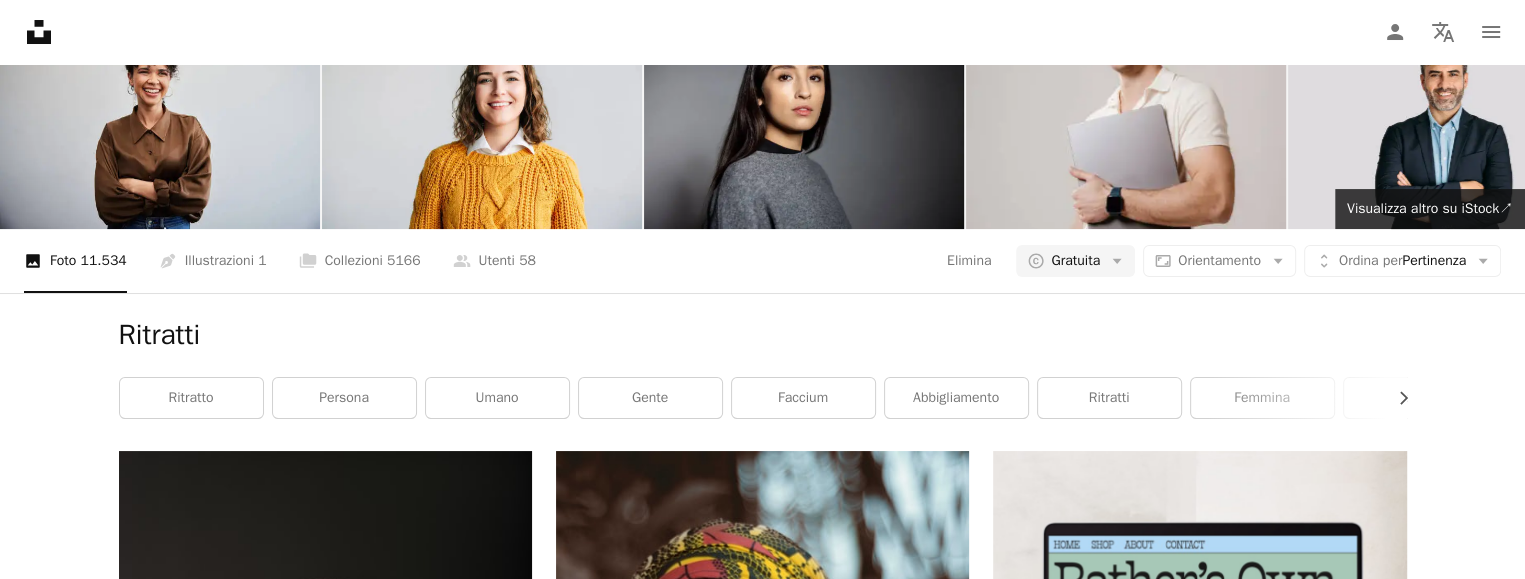 click on "Arrow pointing down" 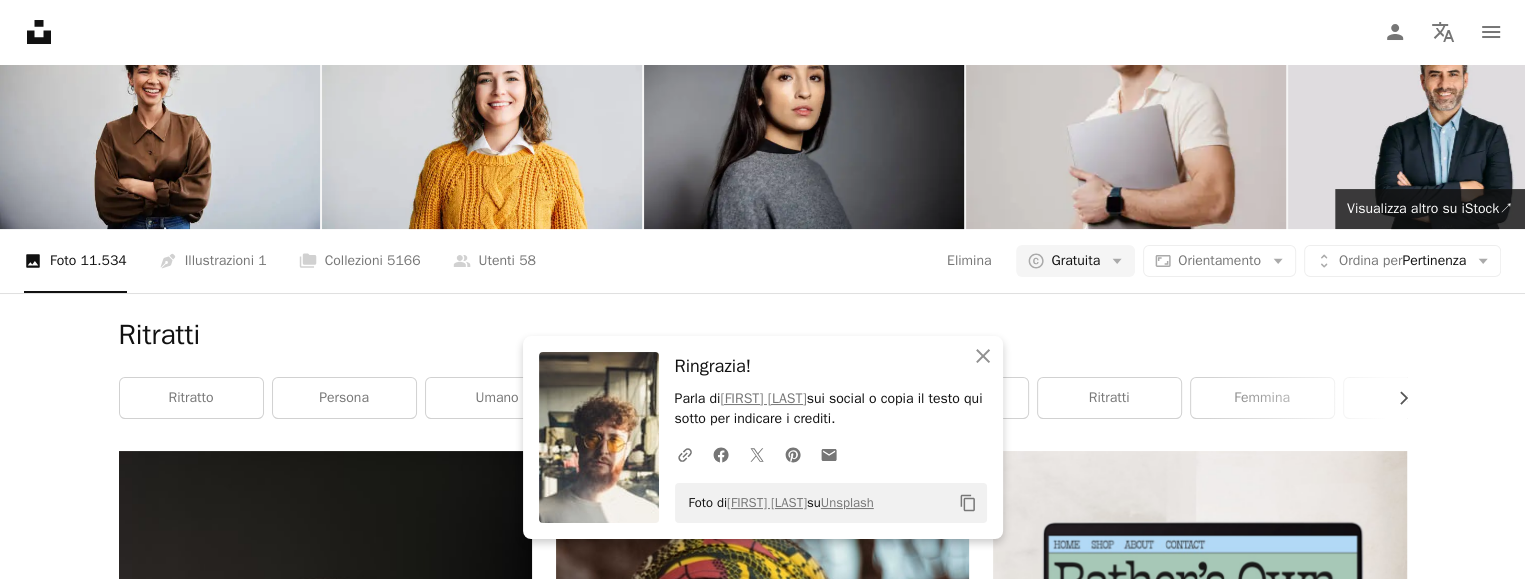 click on "Arrow pointing down" at bounding box center [929, 3439] 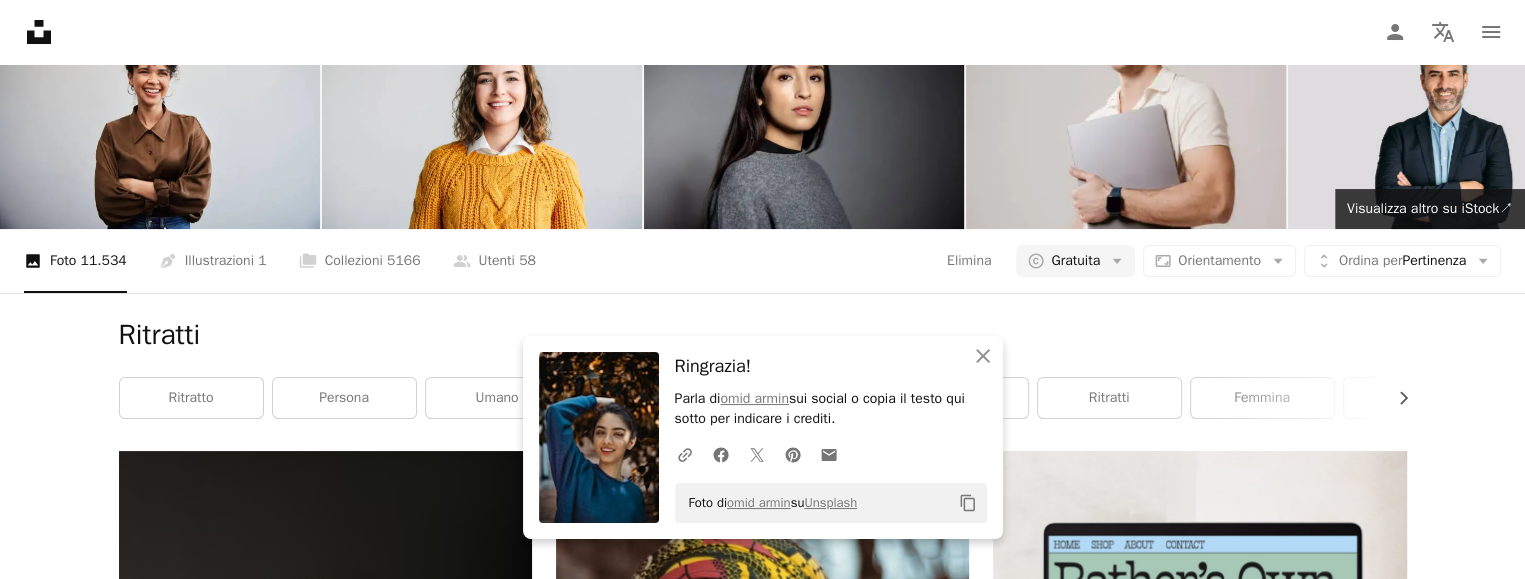 scroll, scrollTop: 3000, scrollLeft: 0, axis: vertical 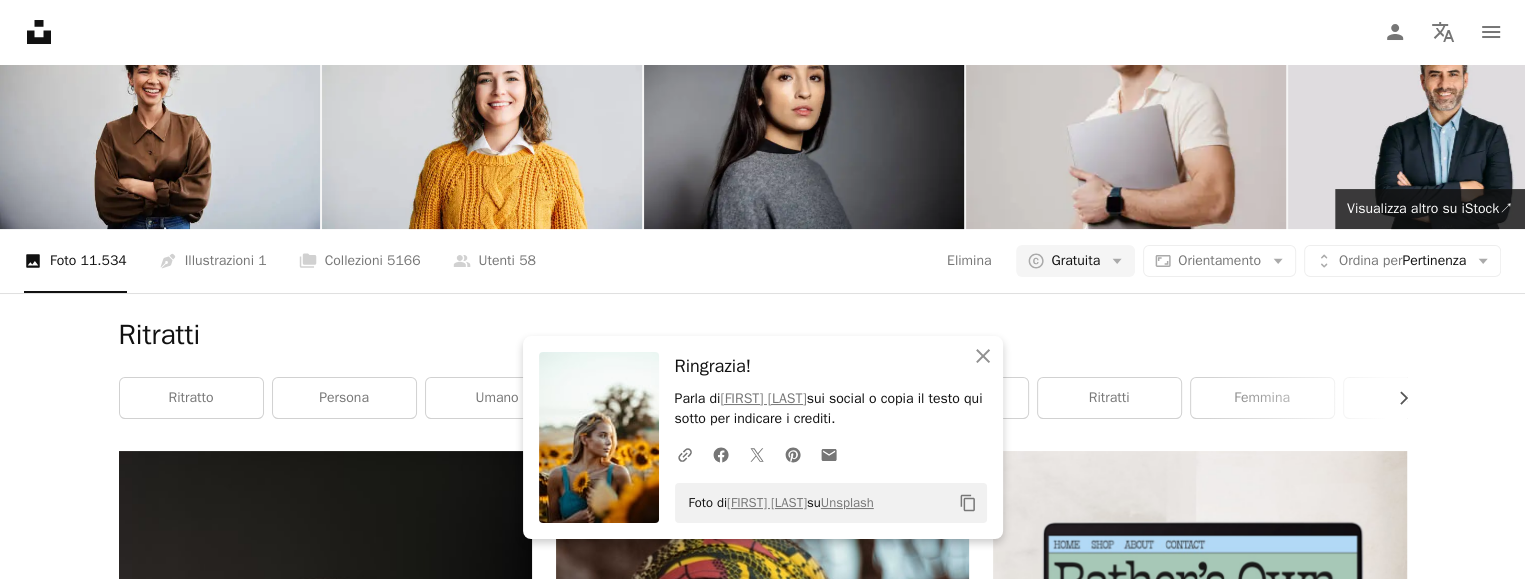 click 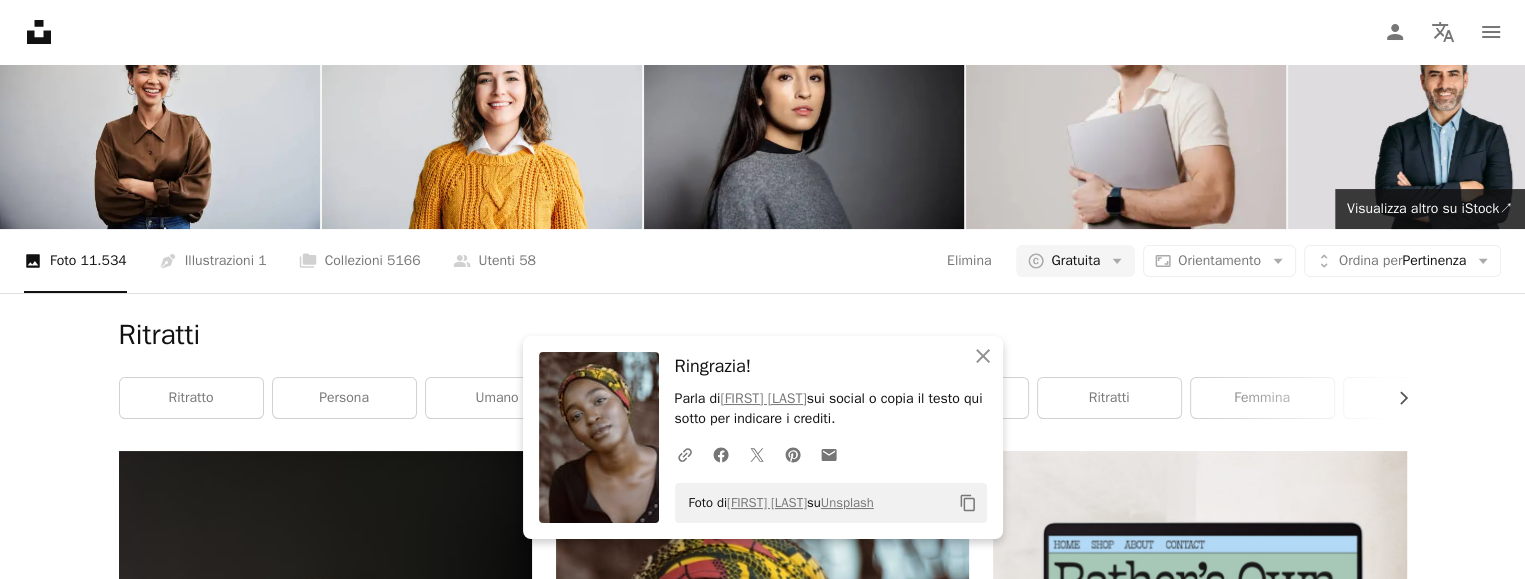 click 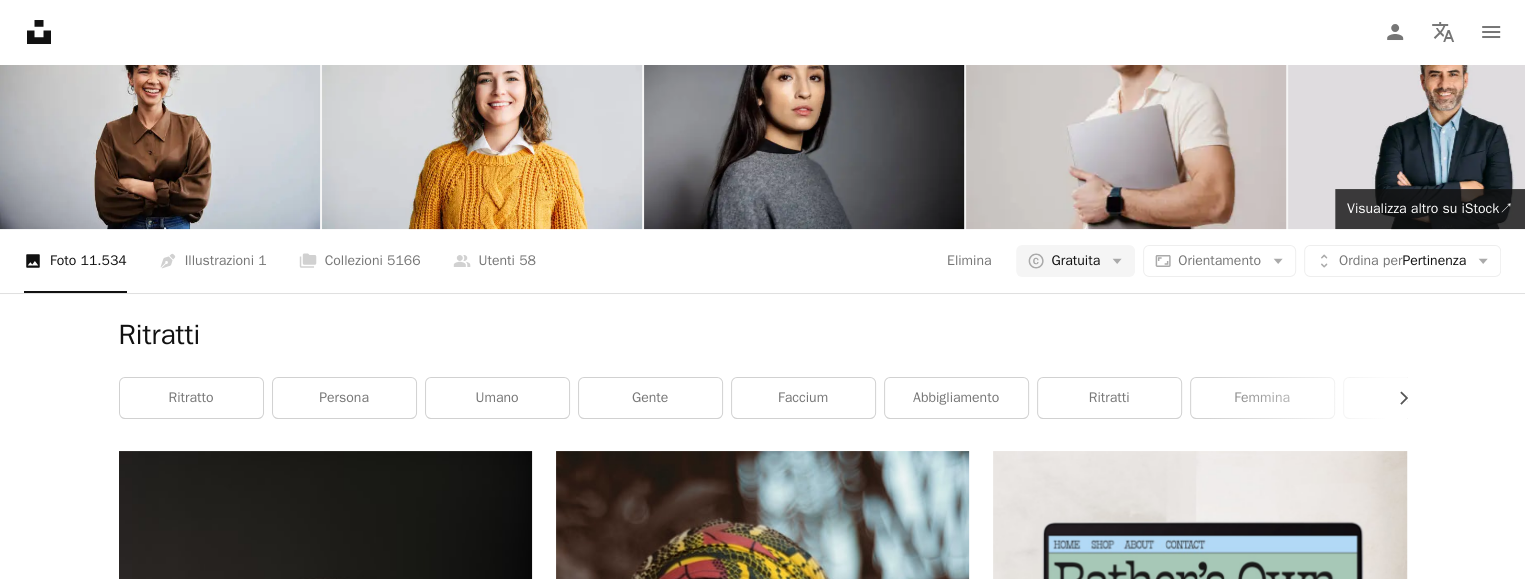 scroll, scrollTop: 4300, scrollLeft: 0, axis: vertical 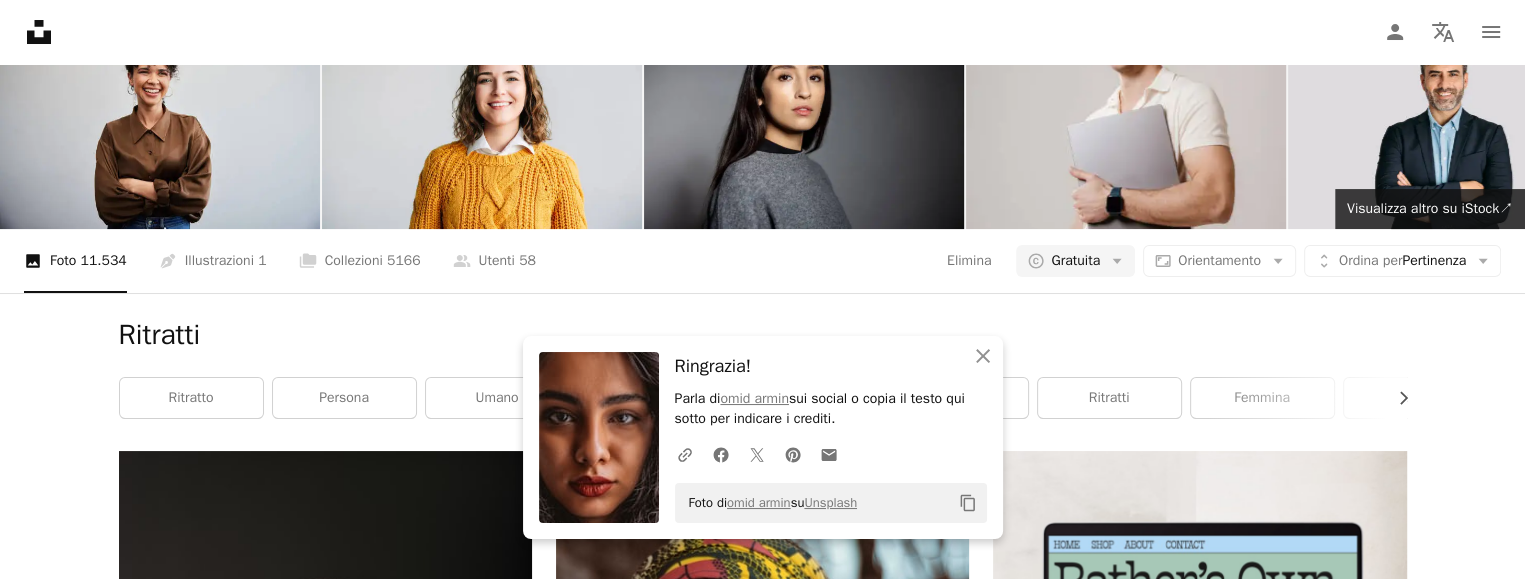 click on "Arrow pointing down" 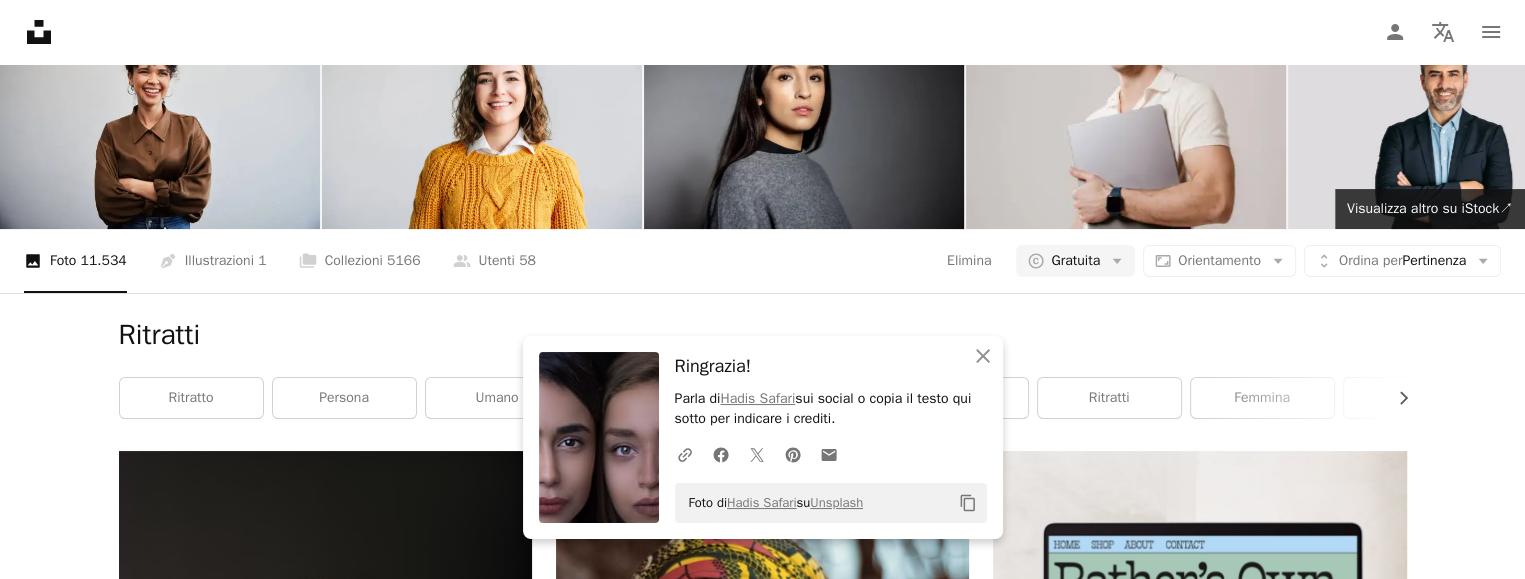 click on "Arrow pointing down" 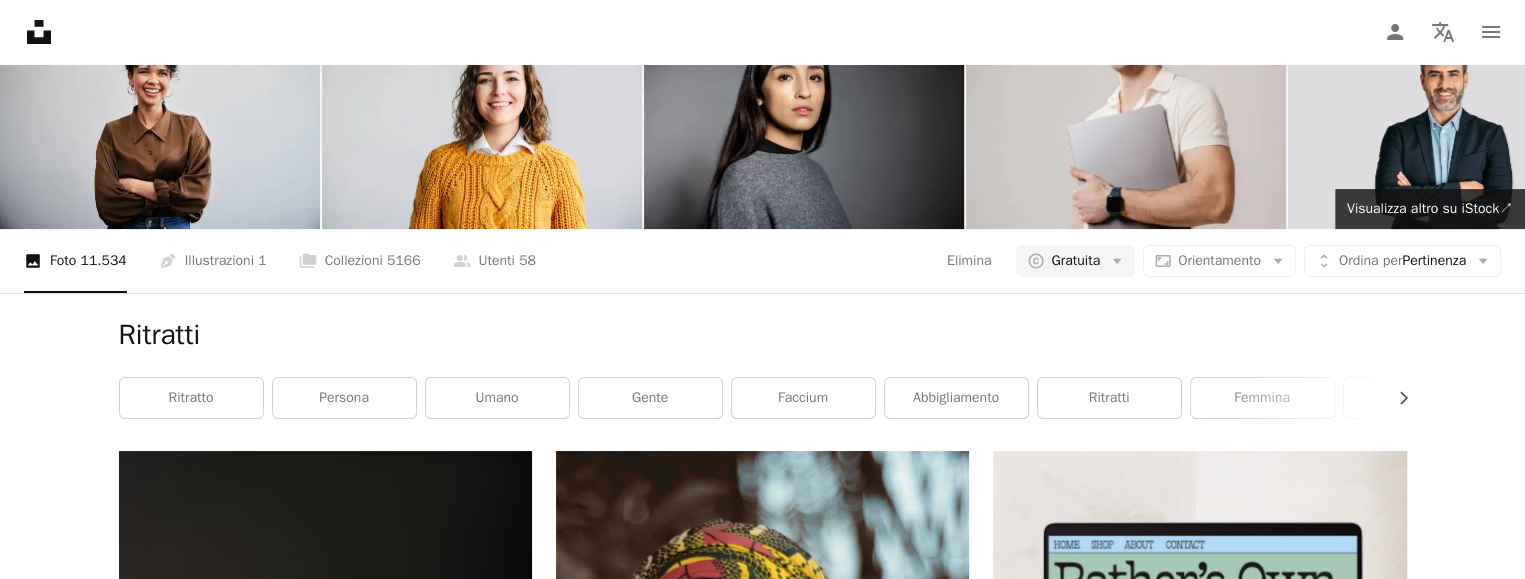 scroll, scrollTop: 5400, scrollLeft: 0, axis: vertical 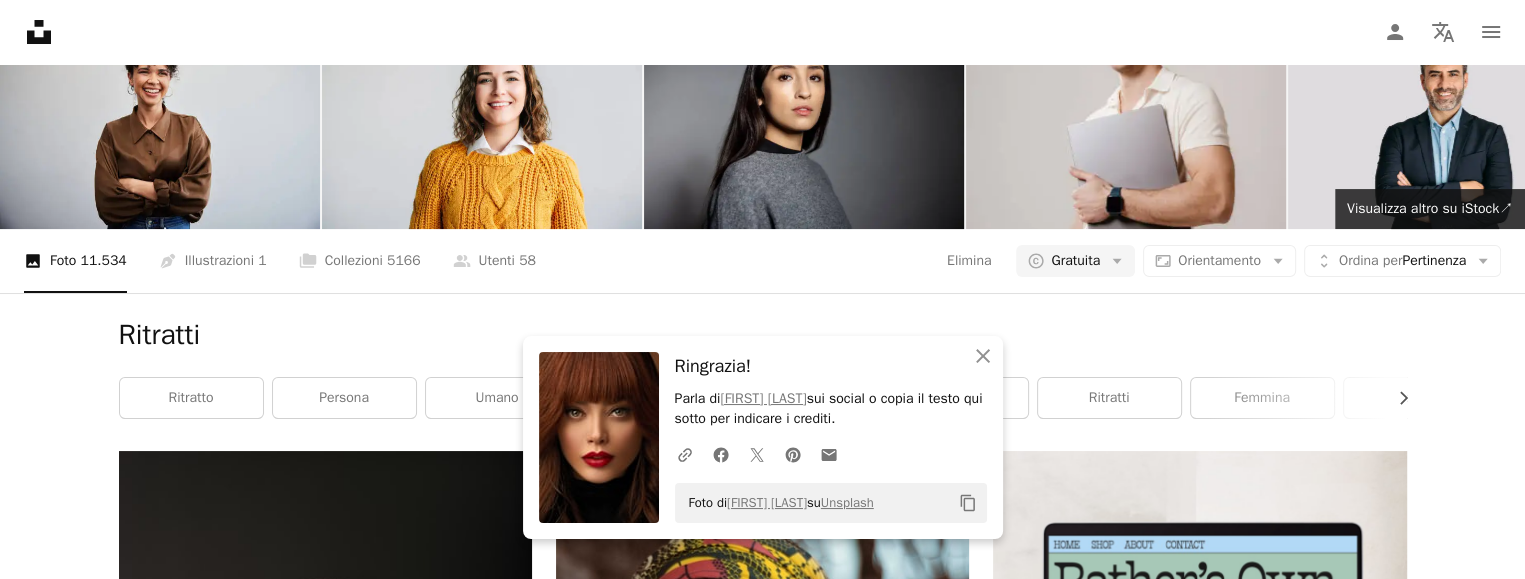 click on "Arrow pointing down" at bounding box center [492, 6091] 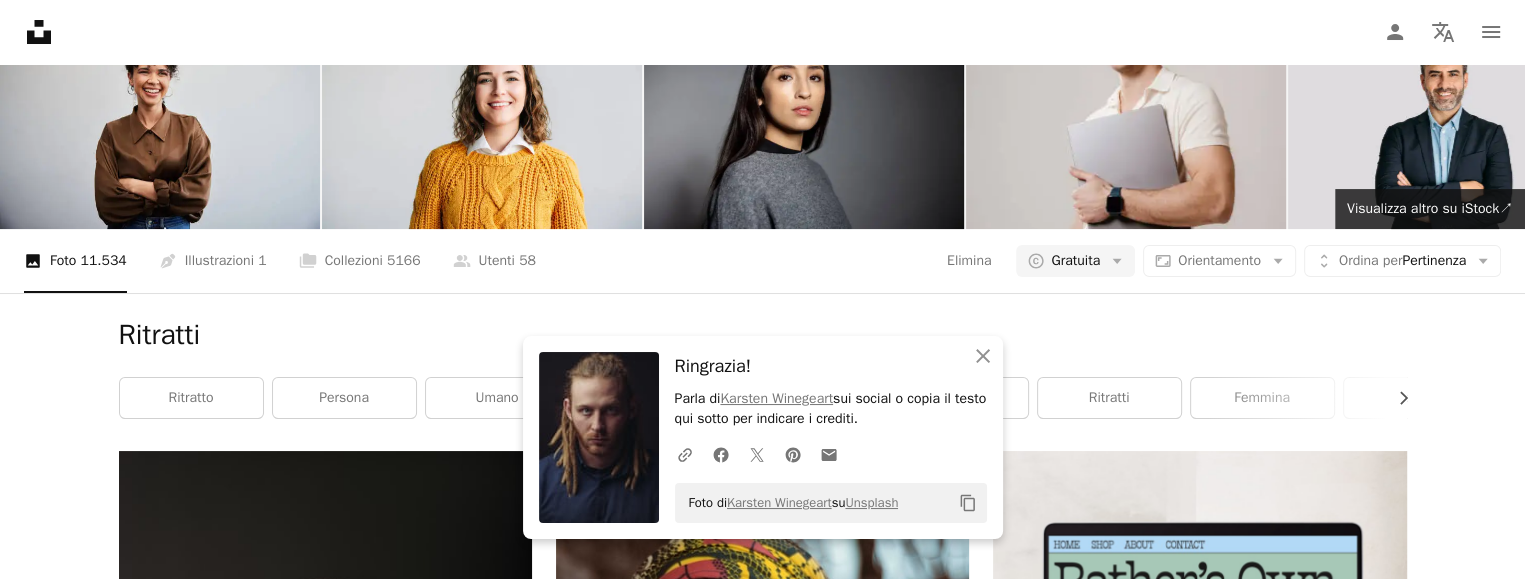 click on "Arrow pointing down" 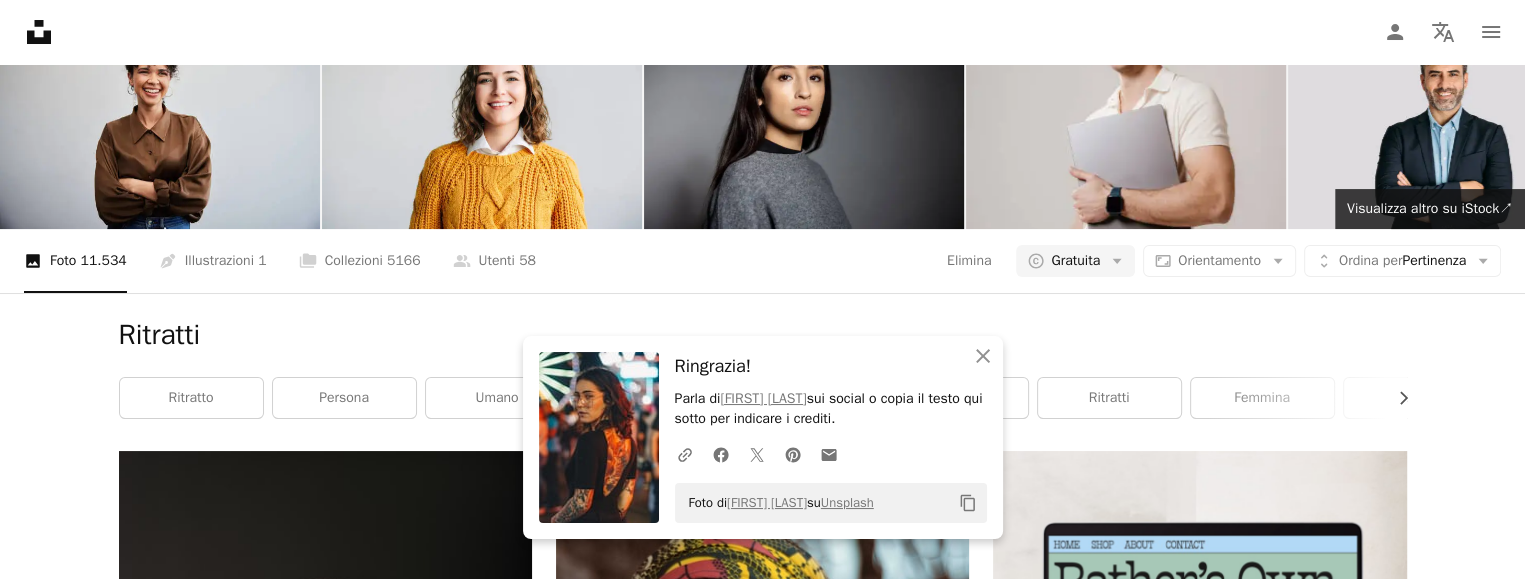 click on "Arrow pointing down" 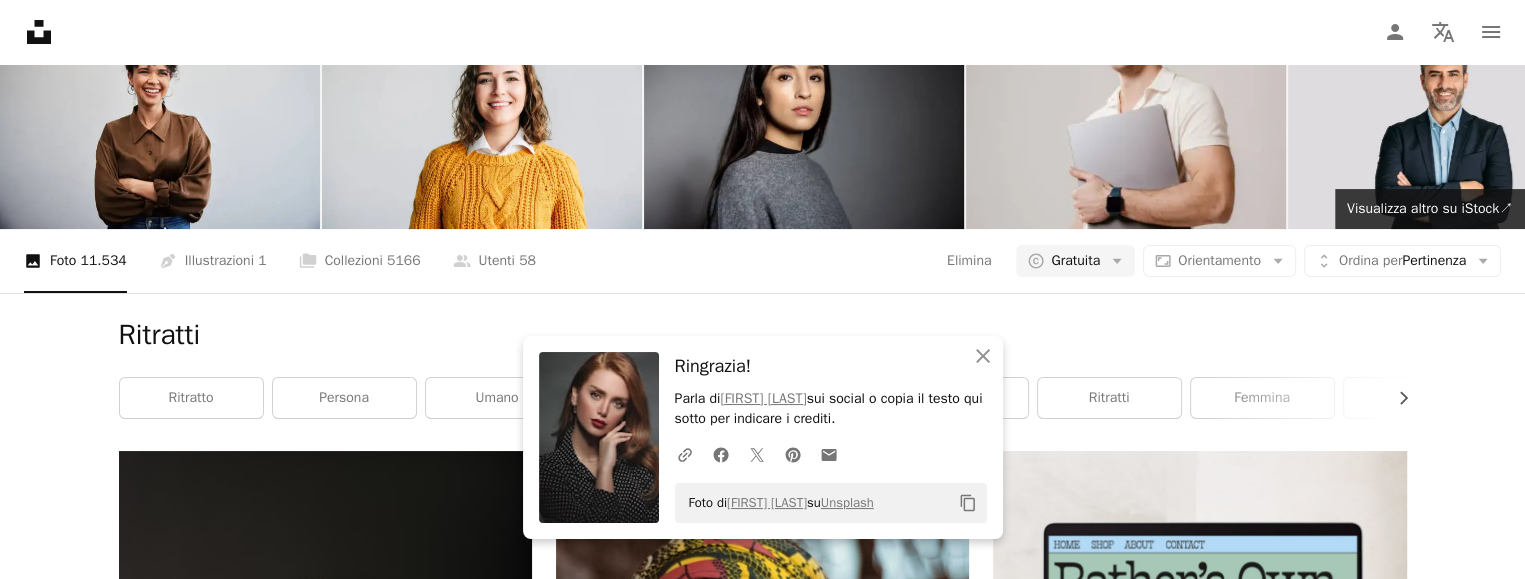 scroll, scrollTop: 6100, scrollLeft: 0, axis: vertical 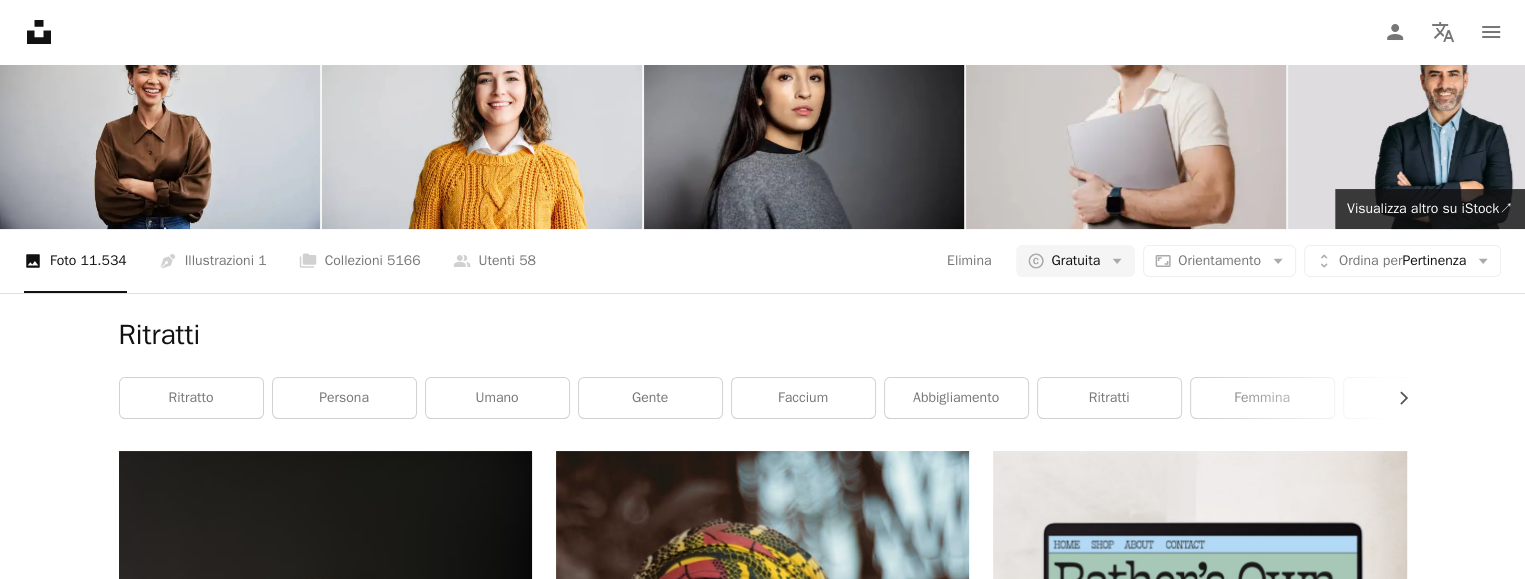 click at bounding box center [762, 6144] 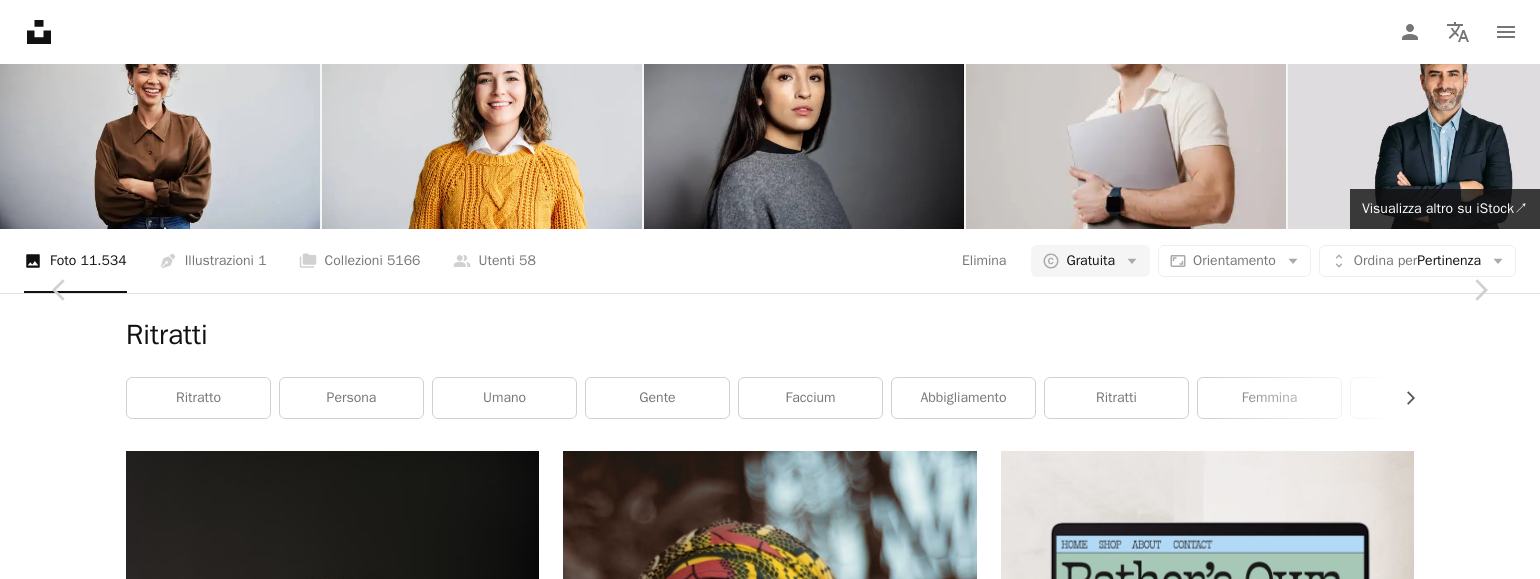 click on "An X shape Chevron left Chevron right [FIRST] [LAST] Disponibile per il servizio A checkmark inside of a circle A heart A plus sign Scarica gratuitamente Chevron down Zoom in Visualizzazioni 582.785 Download 12.246 In primo piano su Foto ,  Le persone ,  Moda & Bellezza A forward-right arrow Condividi Info icon Info More Actions Calendar outlined Pubblicato il  [DATE] Camera Canon, EOS 6D Mark II Safety Può essere utilizzato gratuitamente ai sensi della  Licenza Unsplash ritratto moda gente ragazzo stile Ritratti emozione adolescente nero uomo Umano foto faccia femmina fotografia abbigliamento capello abbigliamento vestito cappotto Immagini di dominio pubblico Sfoglia immagini premium correlate su iStock  |  Risparmia il 20% con il codice UNSPLASH20 Visualizza altro su iStock  ↗ Immagini correlate A heart A plus sign [FIRST] [LAST] Disponibile per il servizio A checkmark inside of a circle Arrow pointing down A heart A plus sign [FIRST] [LAST] Disponibile per il servizio Arrow pointing down" at bounding box center (770, 10217) 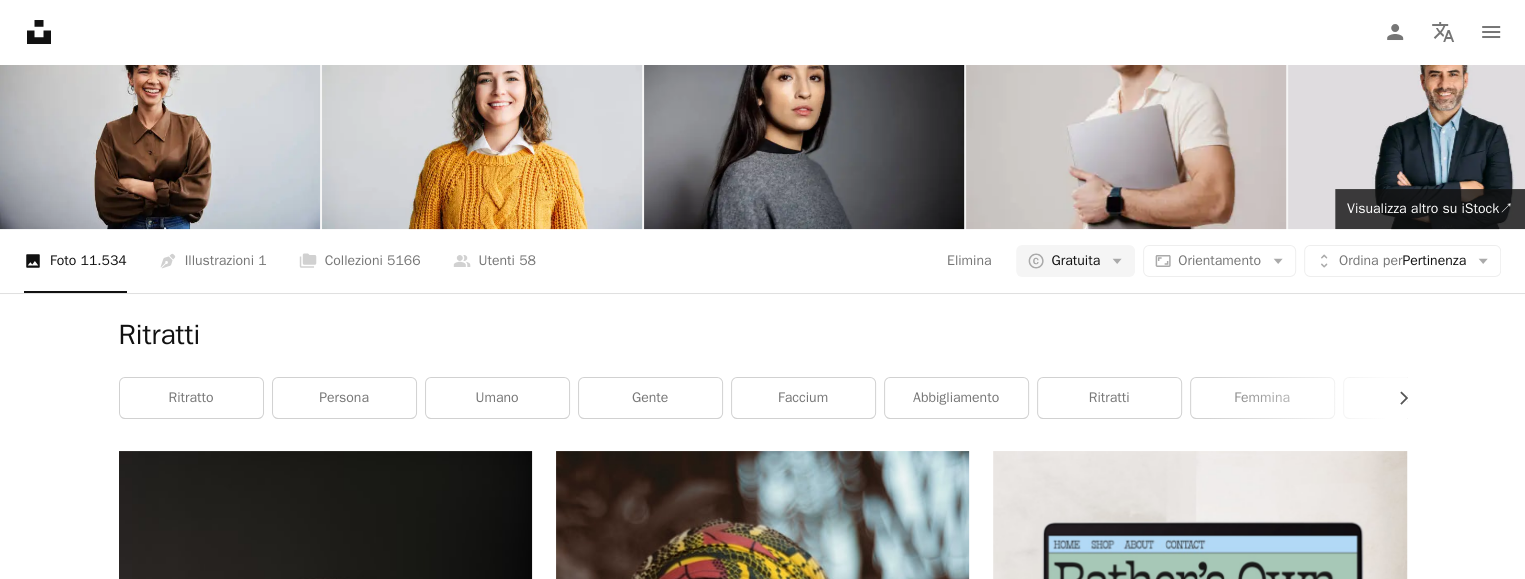click on "Arrow pointing down" 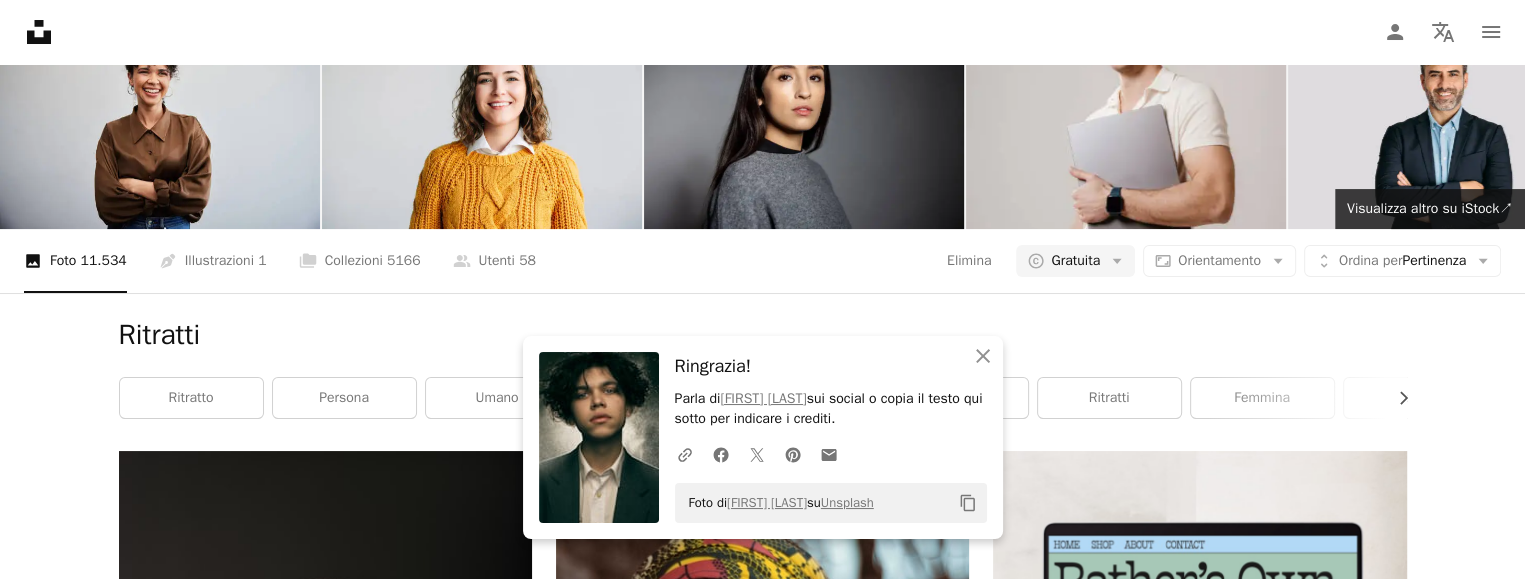 scroll, scrollTop: 6500, scrollLeft: 0, axis: vertical 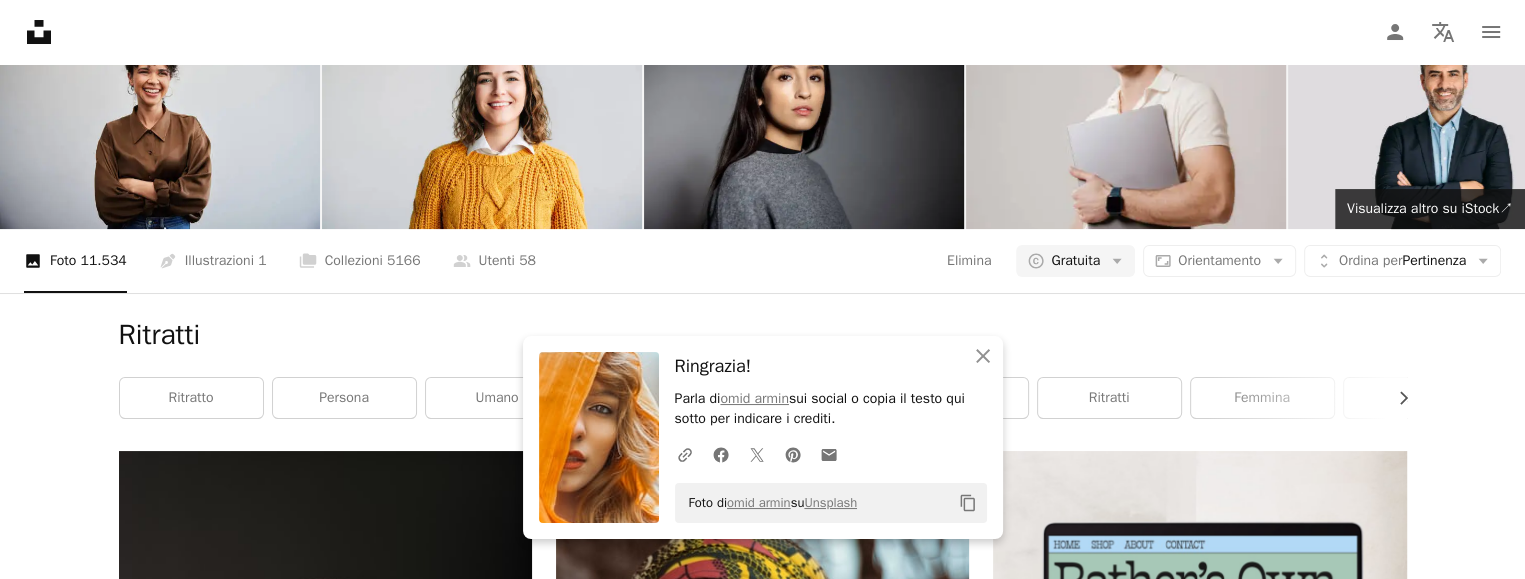 click on "Arrow pointing down" at bounding box center (929, 7011) 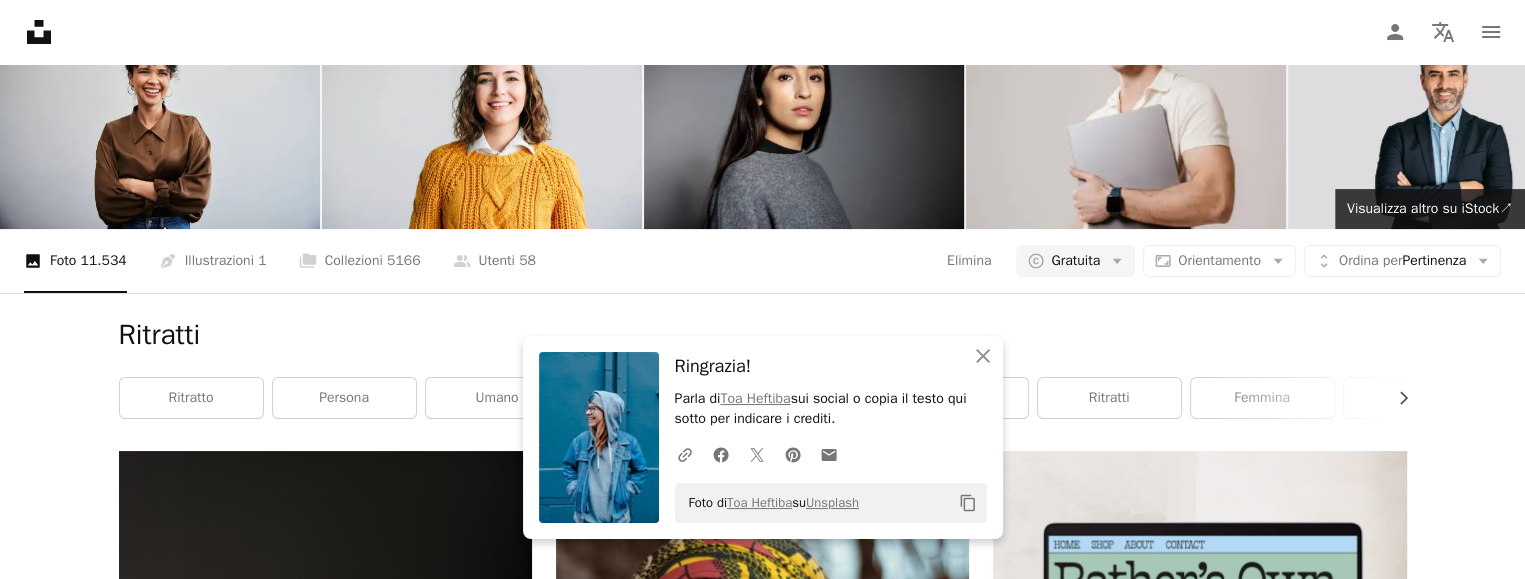 click at bounding box center [1199, 6745] 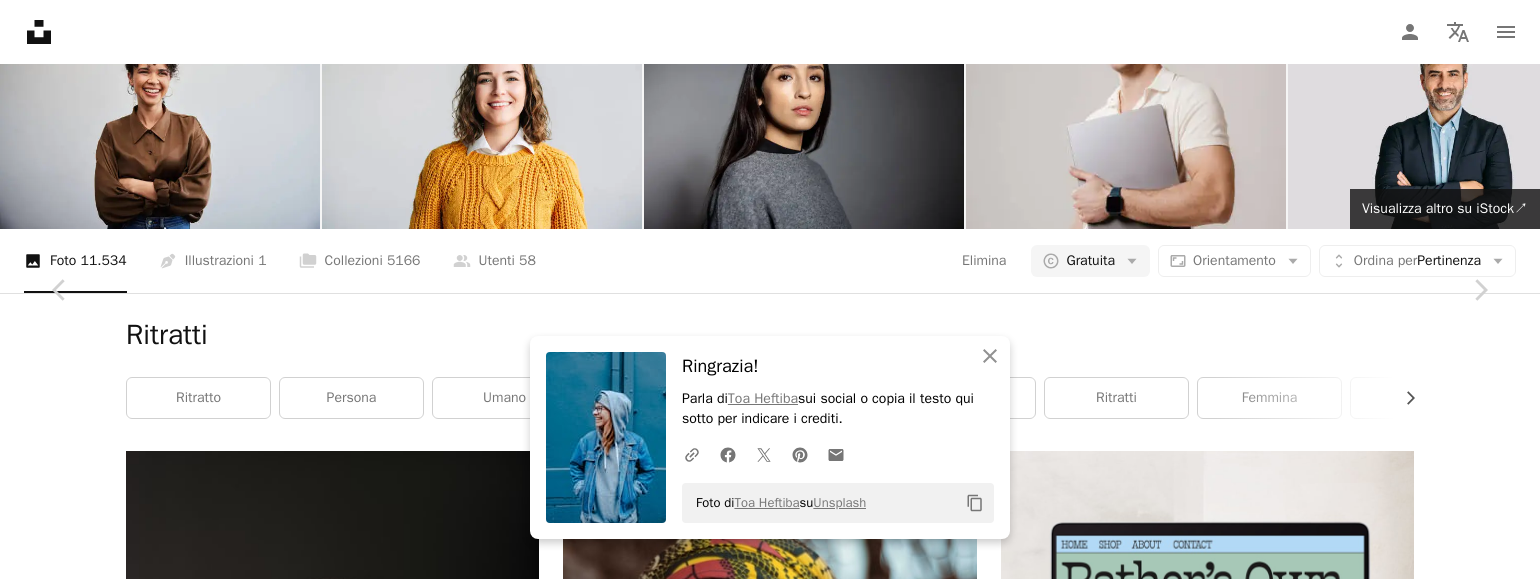 click on "Zoom in" at bounding box center [762, 10306] 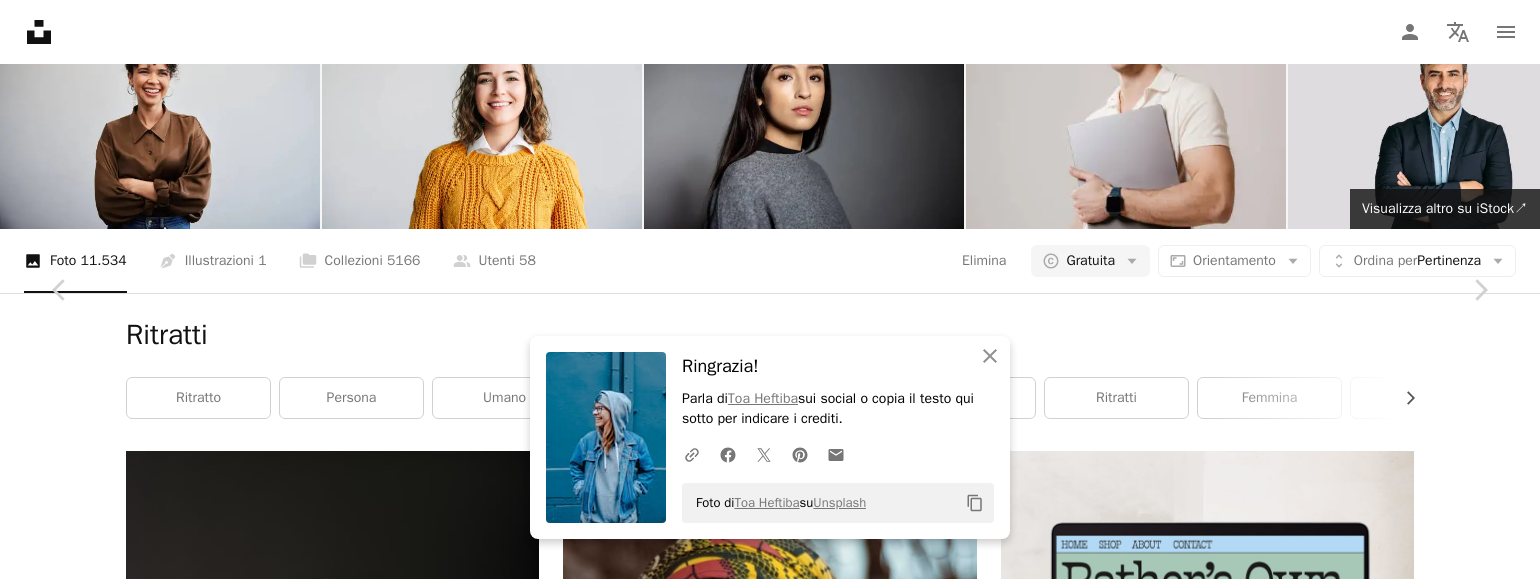 click on "A map marker [CITY], [LOCATION] Calendar outlined Pubblicato il [DATE] Camera NIKON CORPORATION, NIKON D7100 Safety Può essere utilizzato gratuitamente ai sensi della Licenza Unsplash donna ritratto ragazza gente estate femmina [LOCATION] calmo capello modelli miniatura redigere nuotare 50 millimetri vsco storia d'amore BKK Umano faccia modello Immagini gratuite Sfoglia immagini premium correlate su iStock | ↗" at bounding box center [770, 10217] 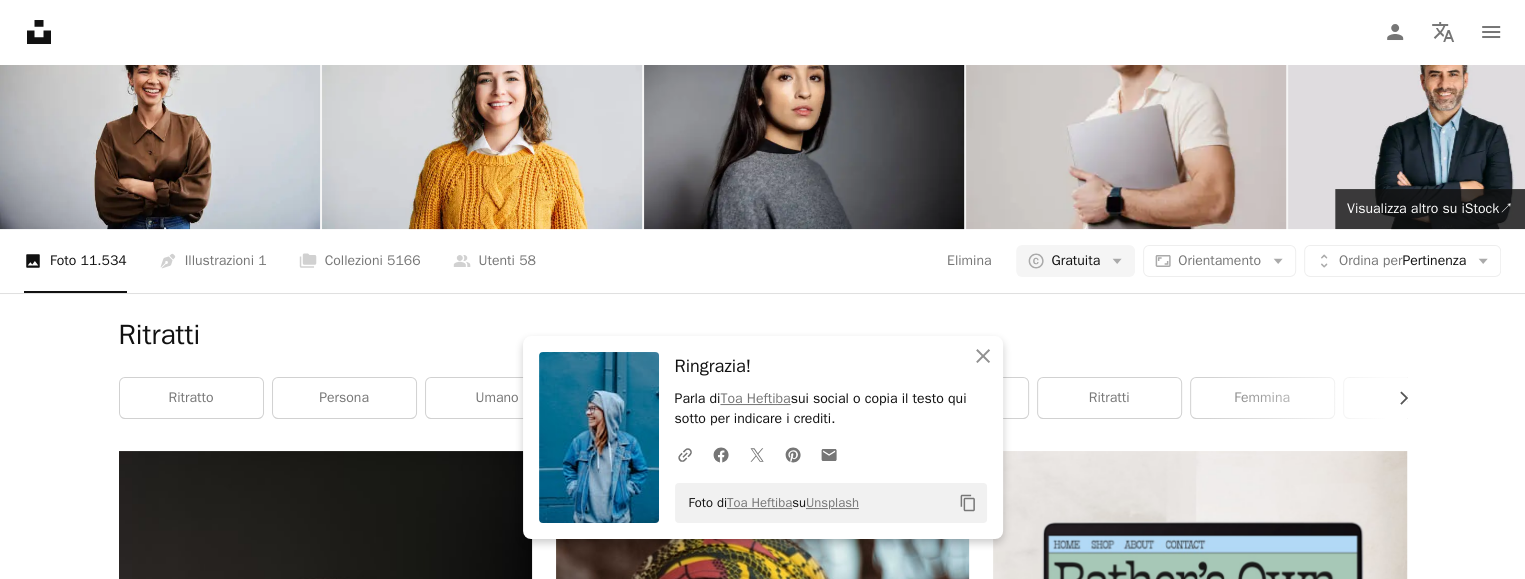 click on "Arrow pointing down" 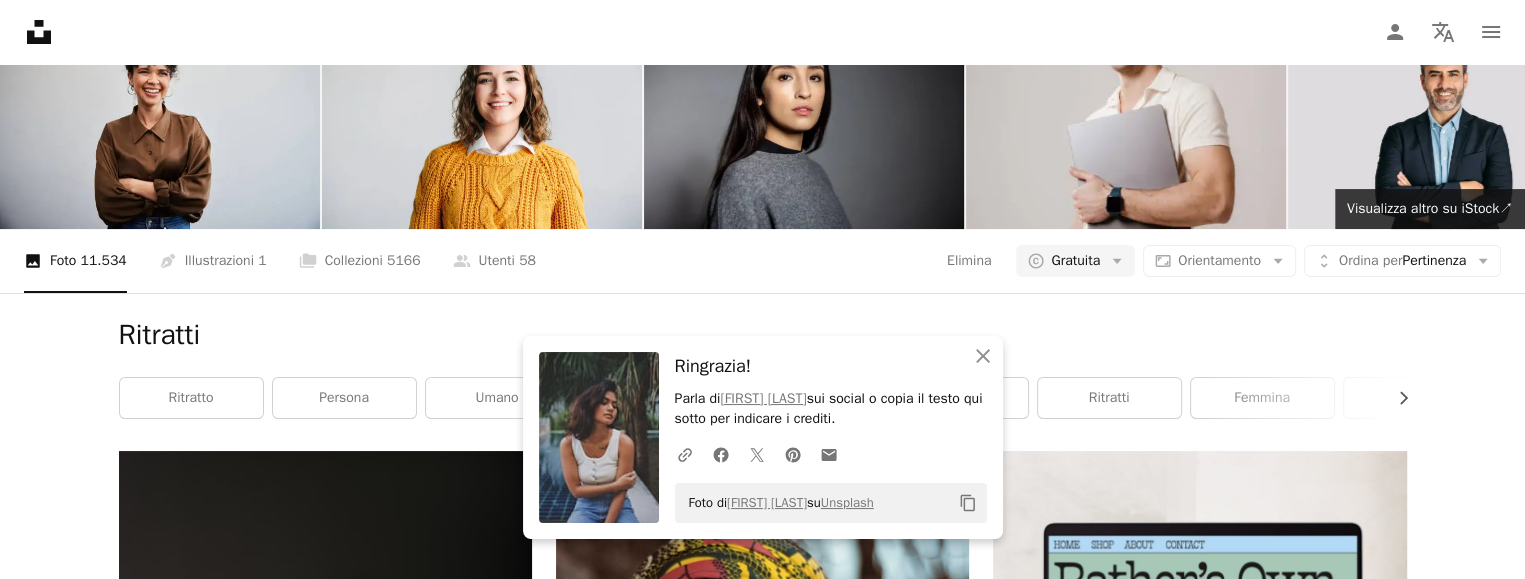 scroll, scrollTop: 7600, scrollLeft: 0, axis: vertical 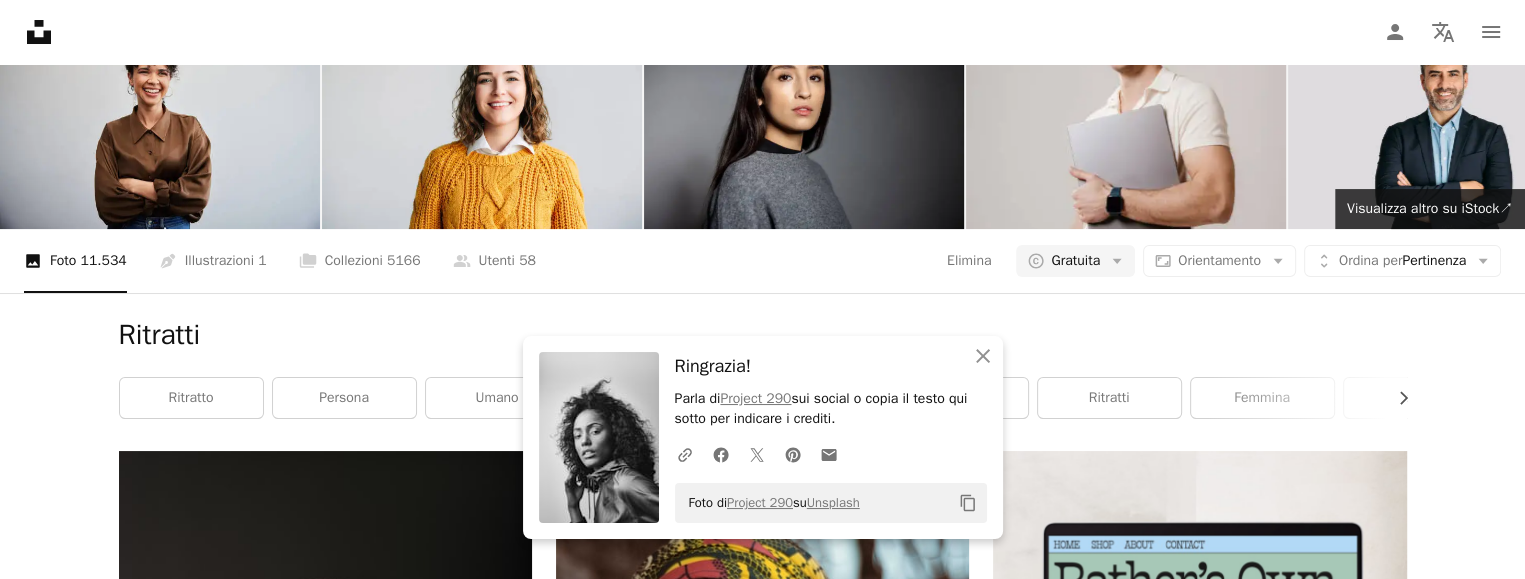 click on "Arrow pointing down" at bounding box center [492, 7863] 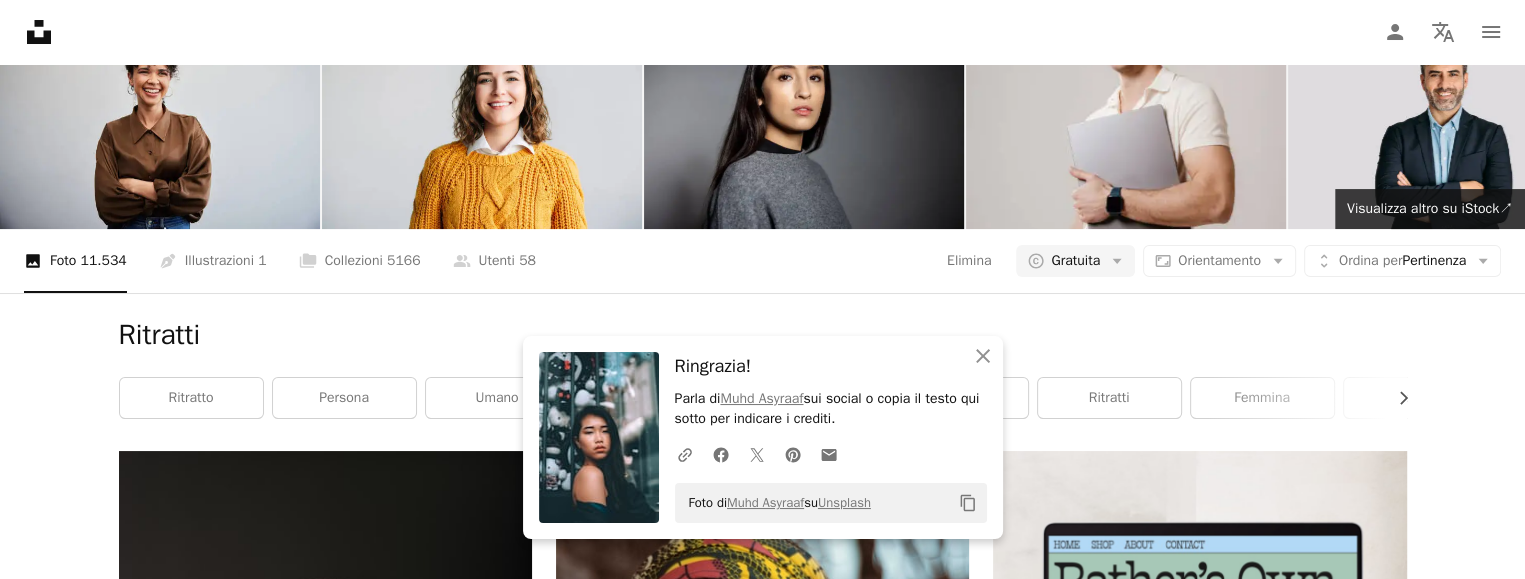 click on "Arrow pointing down" 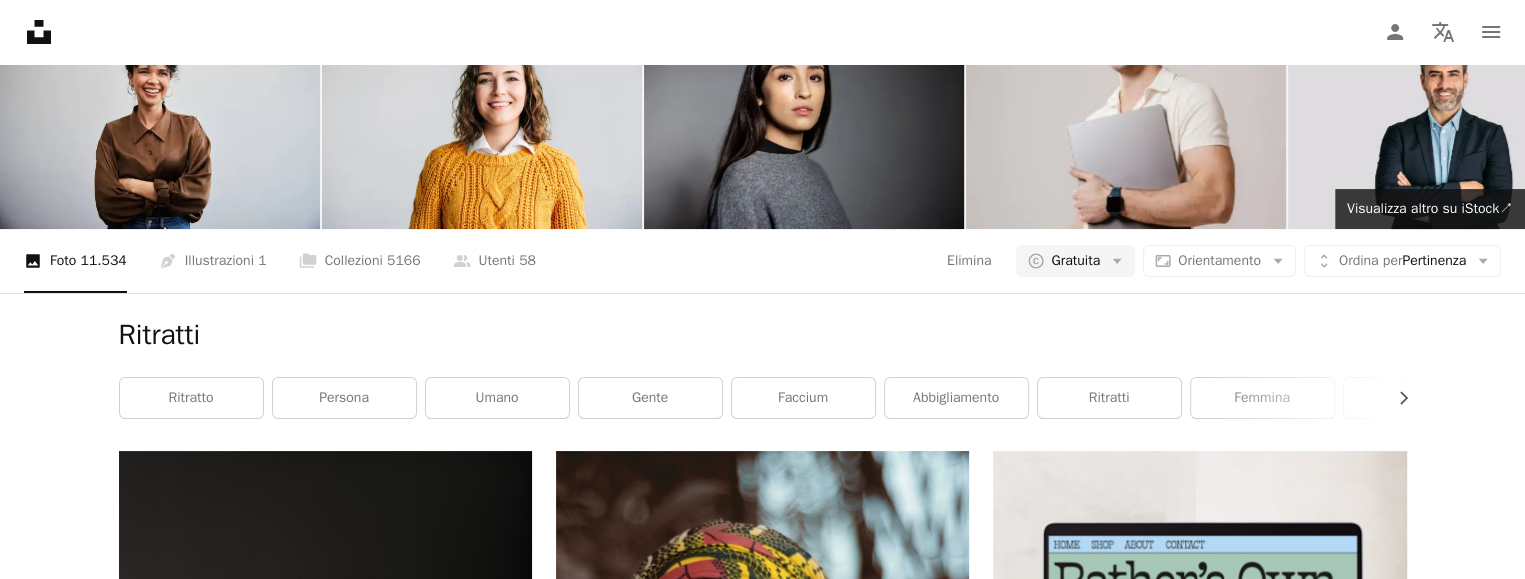 scroll, scrollTop: 8300, scrollLeft: 0, axis: vertical 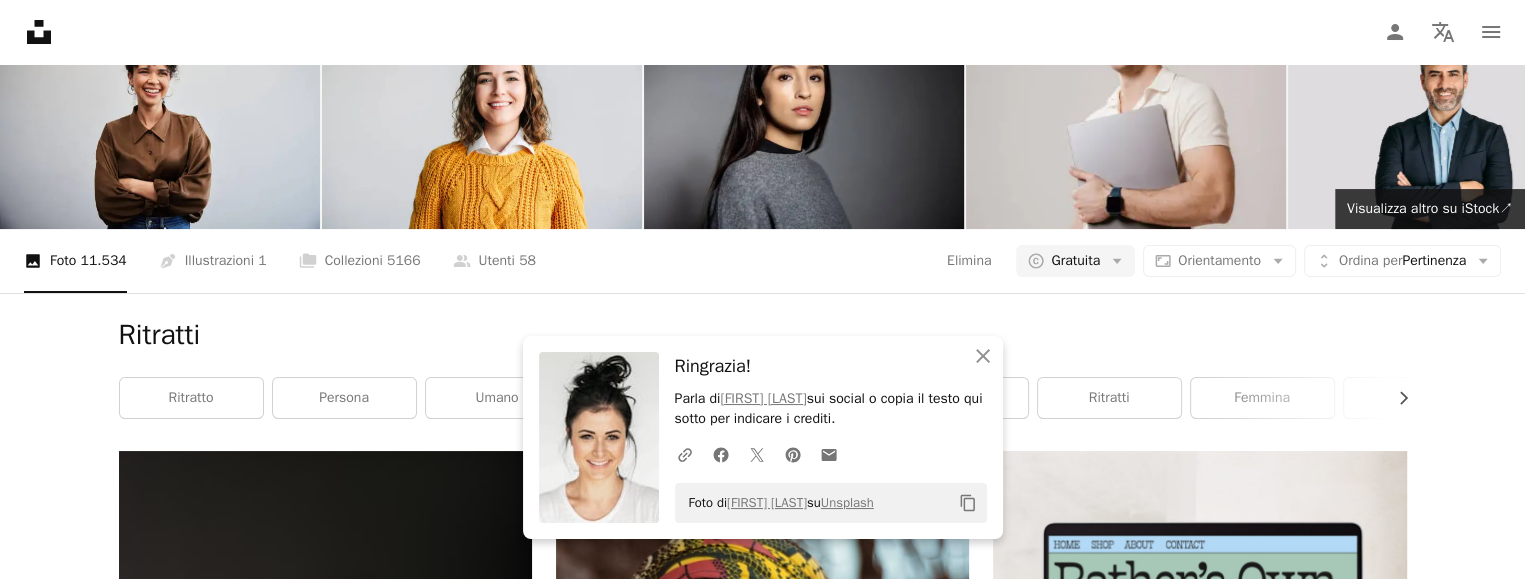 click on "Arrow pointing down" at bounding box center [1367, 8398] 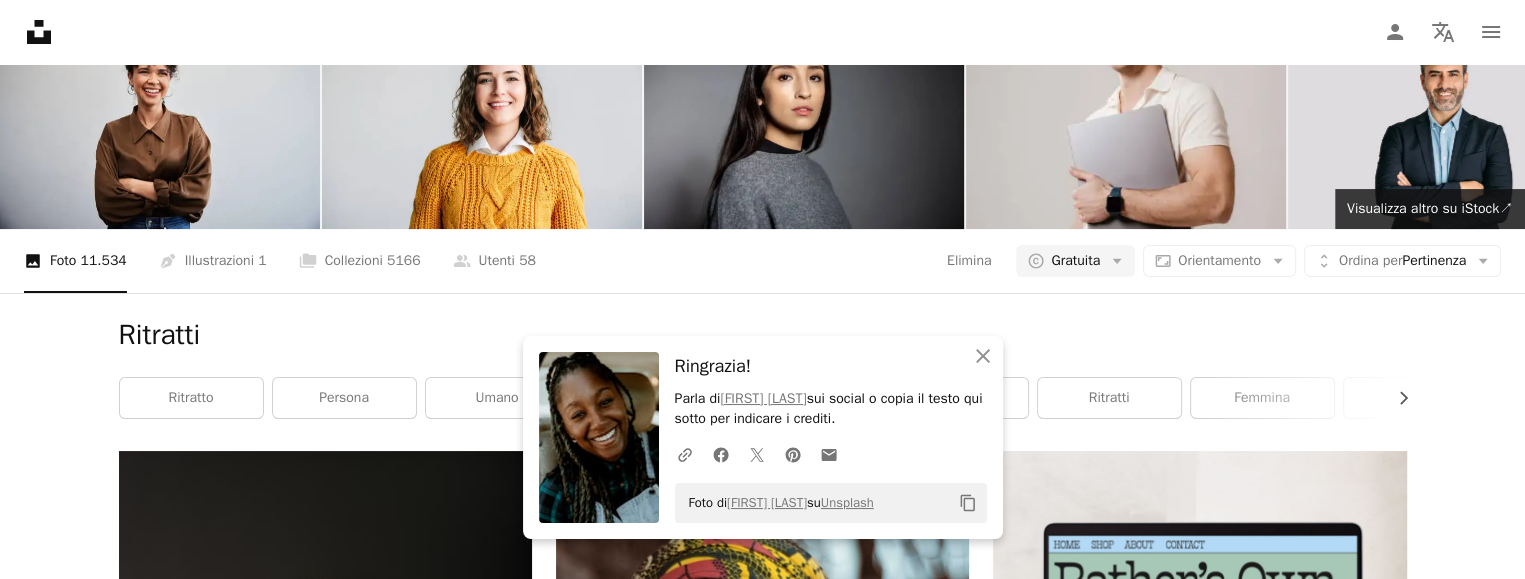 scroll, scrollTop: 8700, scrollLeft: 0, axis: vertical 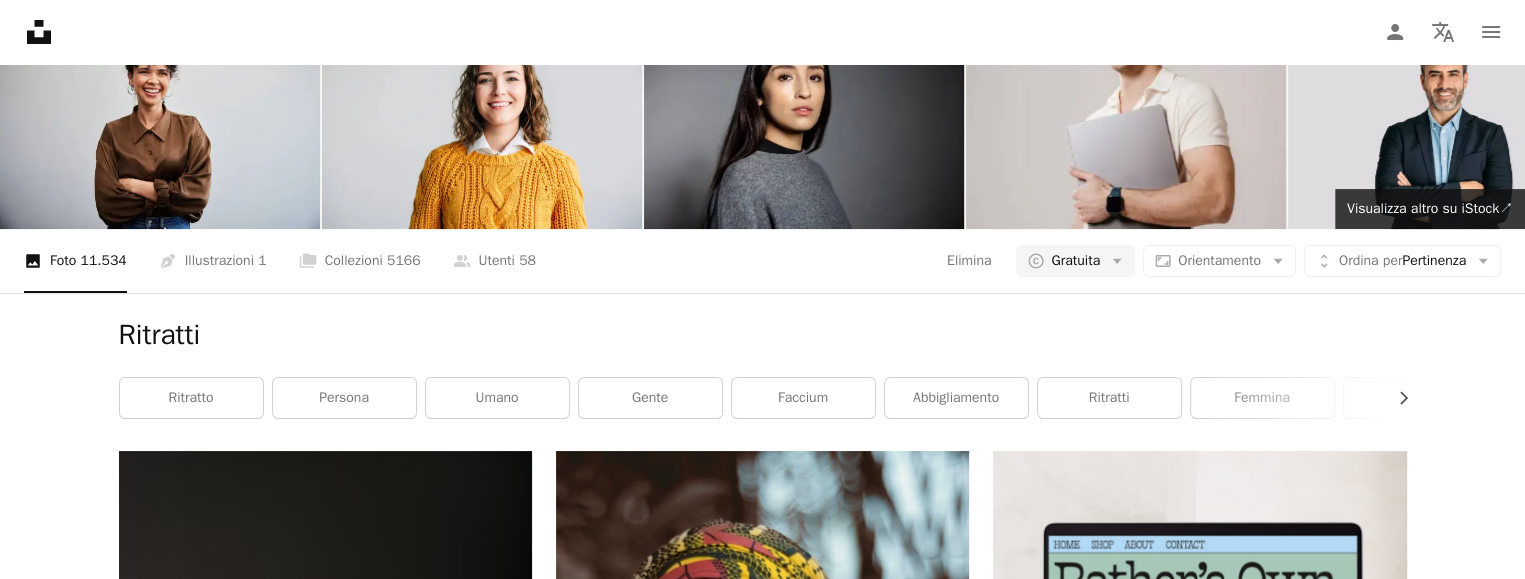 click on "Arrow pointing down" 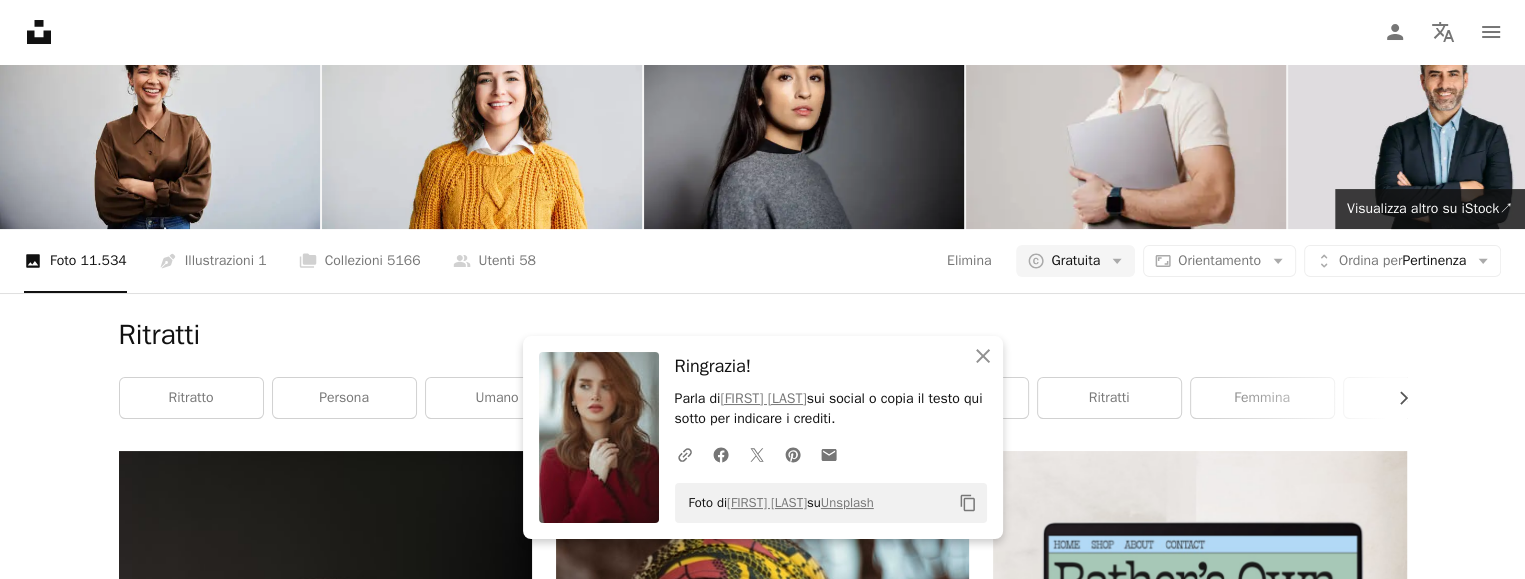 scroll, scrollTop: 9047, scrollLeft: 0, axis: vertical 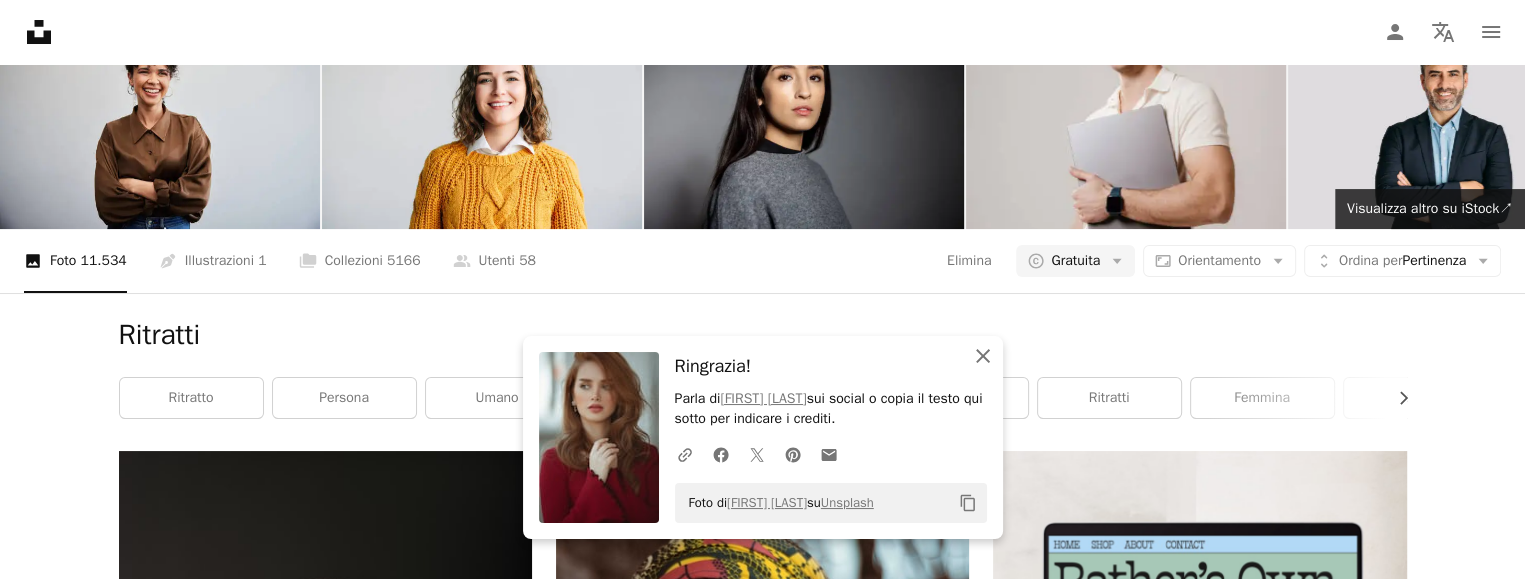 click on "An X shape Chiudi" at bounding box center (983, 356) 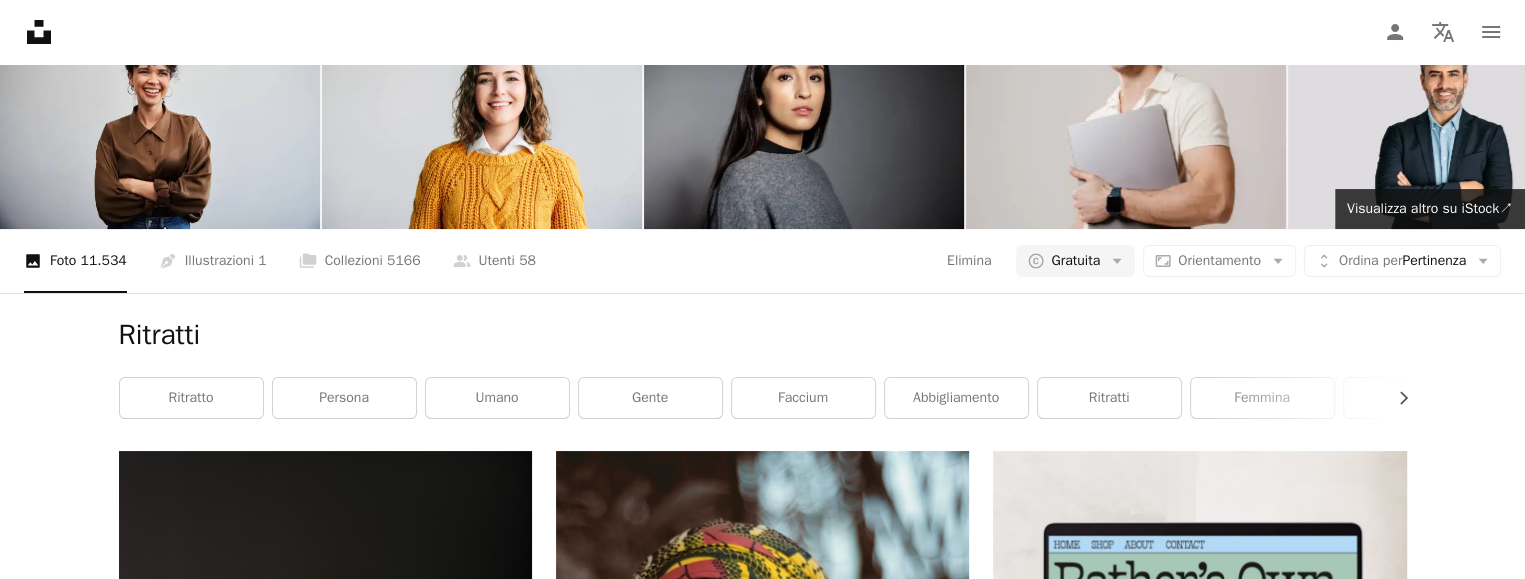 scroll, scrollTop: 9347, scrollLeft: 0, axis: vertical 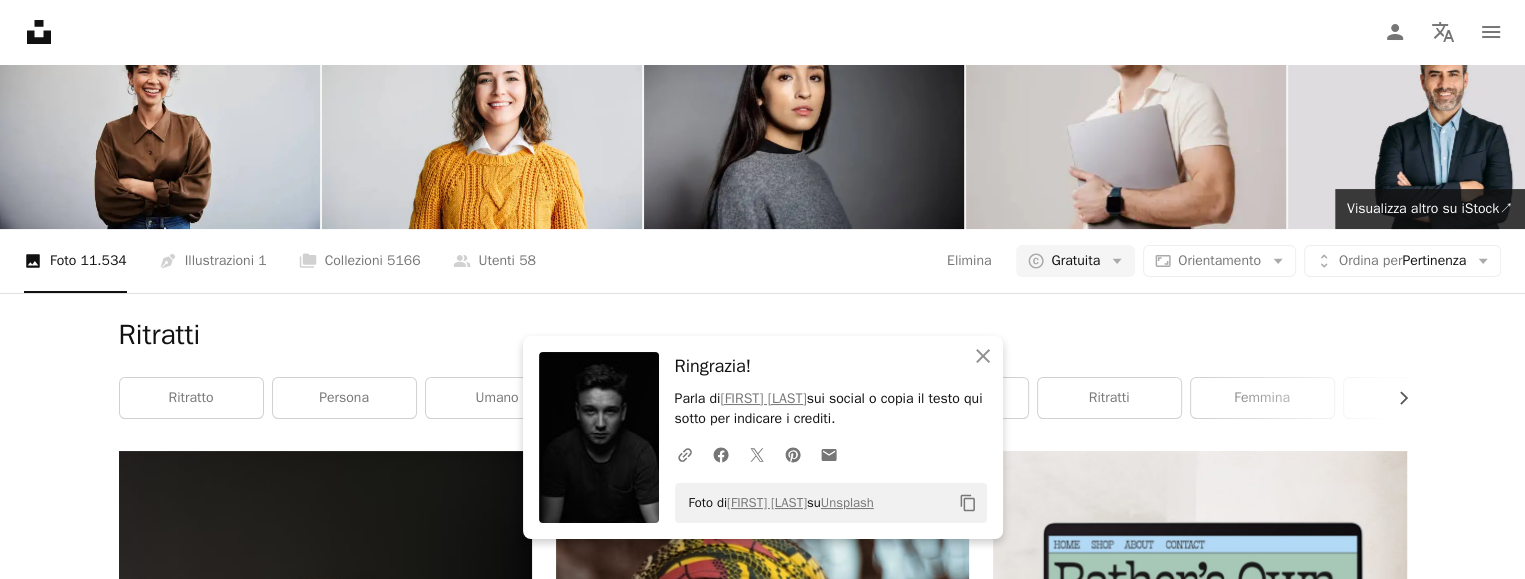 click on "Arrow pointing down" 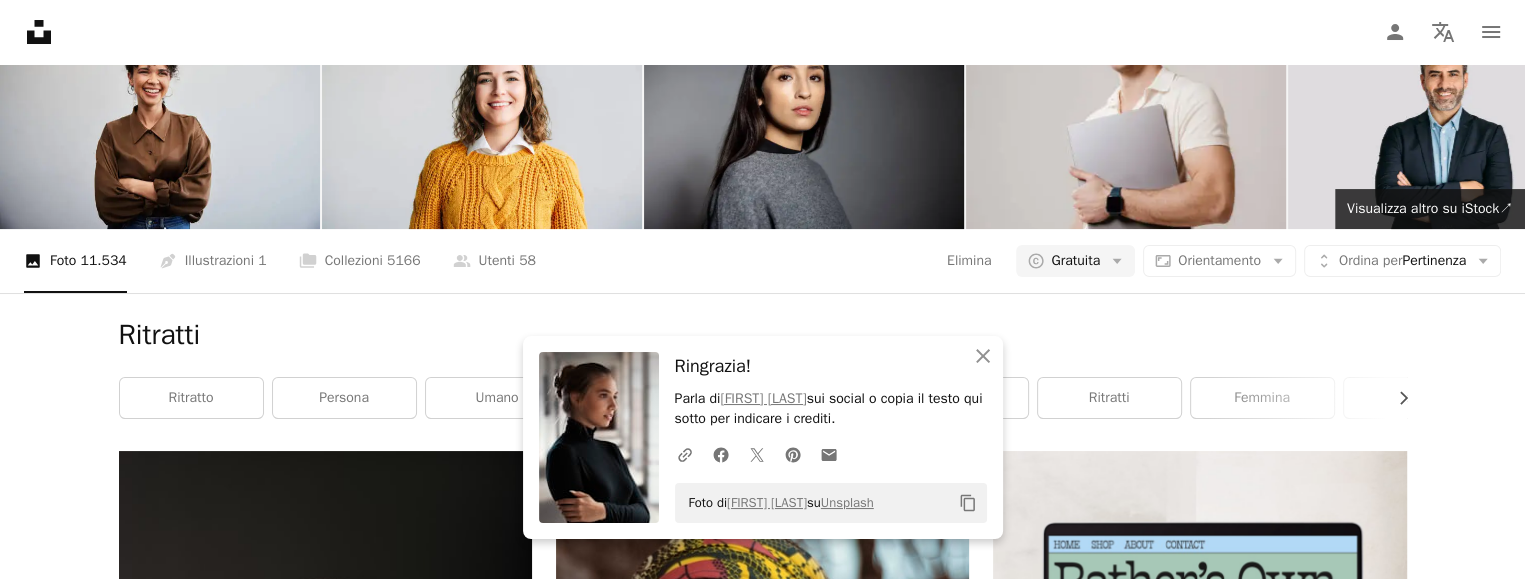 click 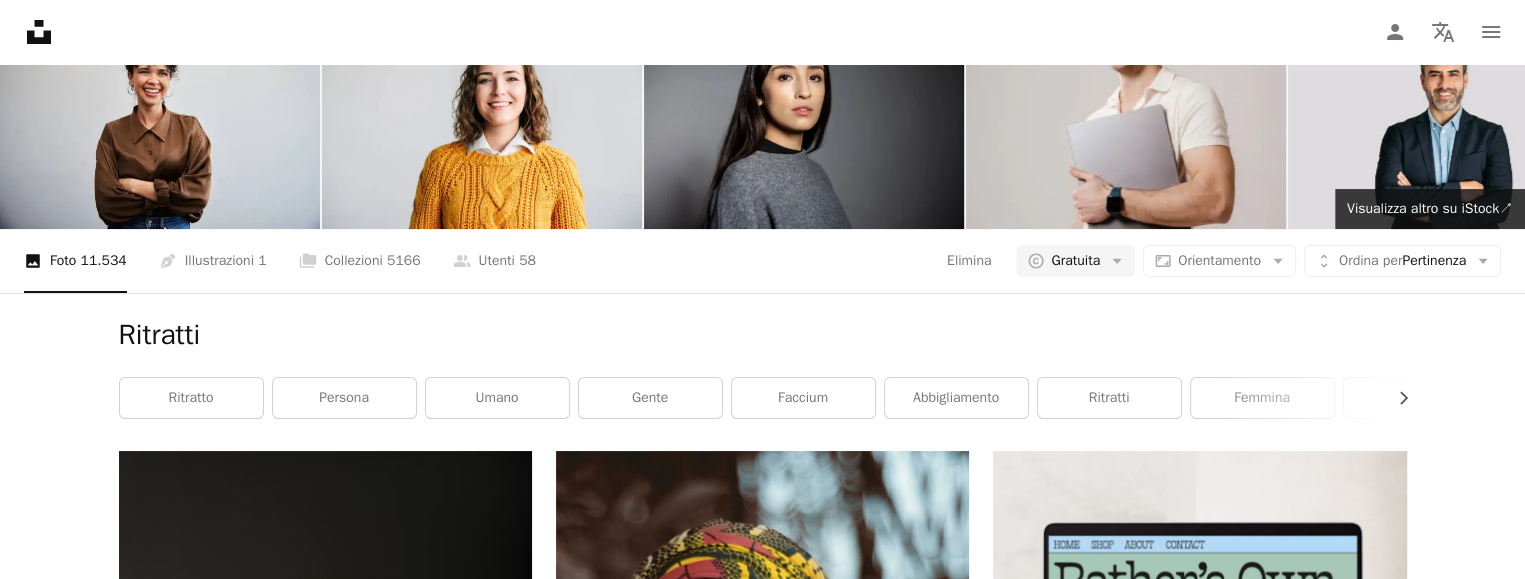 scroll, scrollTop: 10547, scrollLeft: 0, axis: vertical 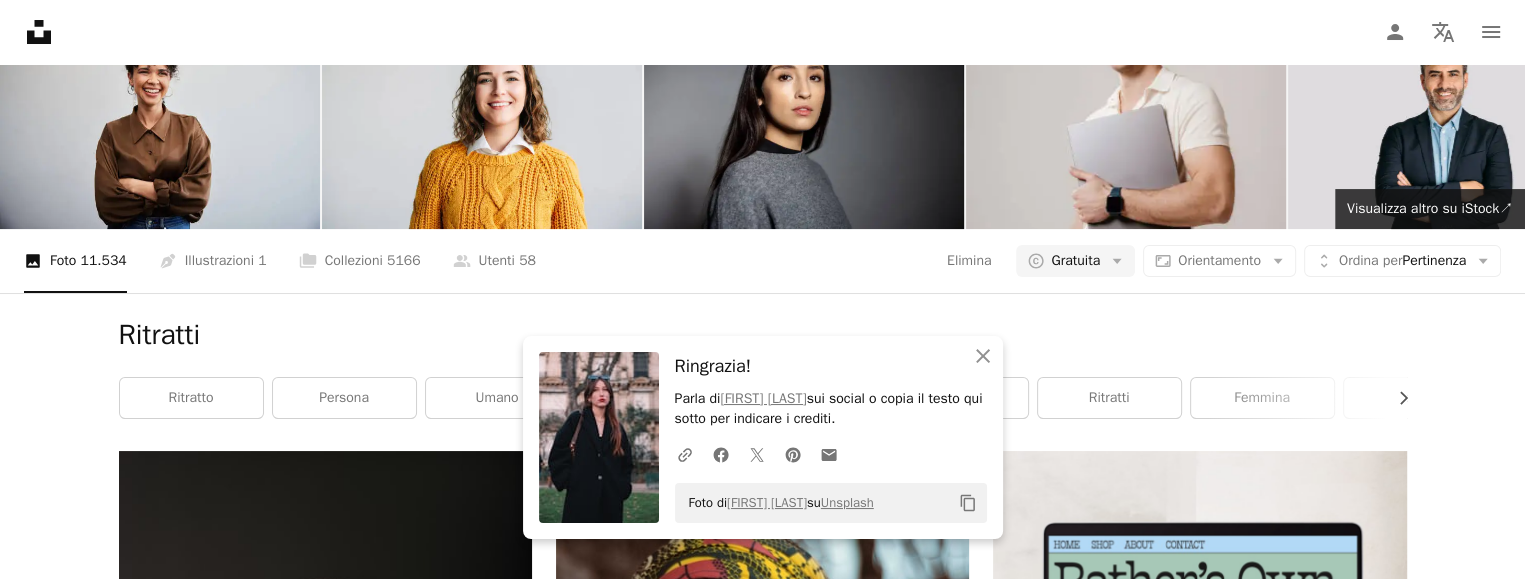 click on "Arrow pointing down" 